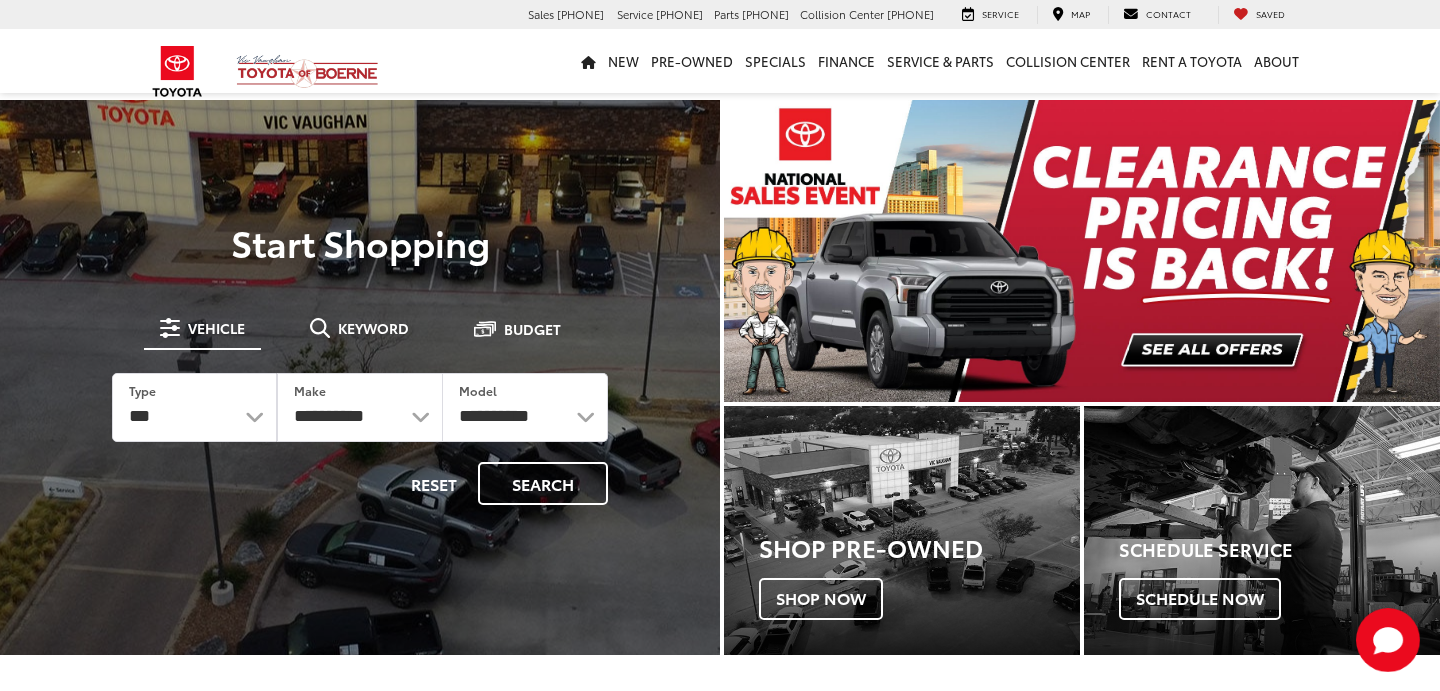 scroll, scrollTop: 0, scrollLeft: 0, axis: both 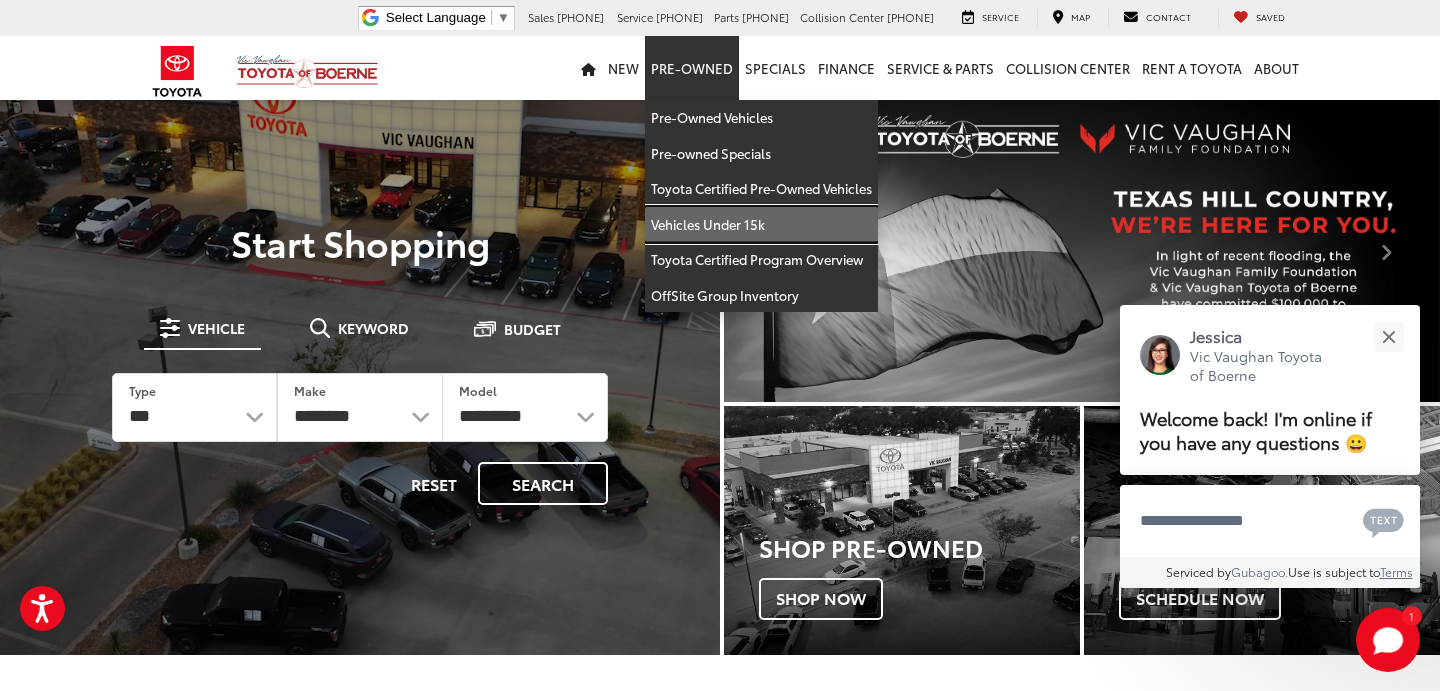 click on "Vehicles Under 15k" at bounding box center [761, 225] 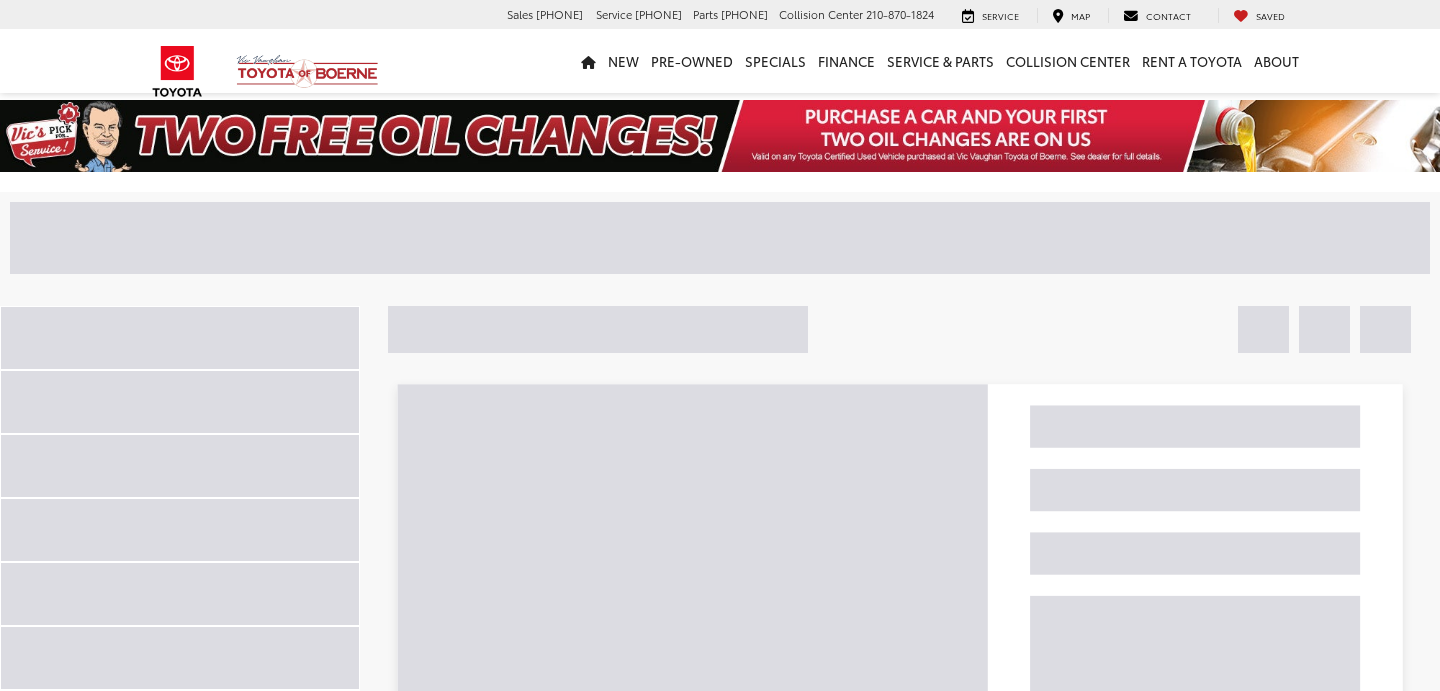 click at bounding box center [1385, 329] 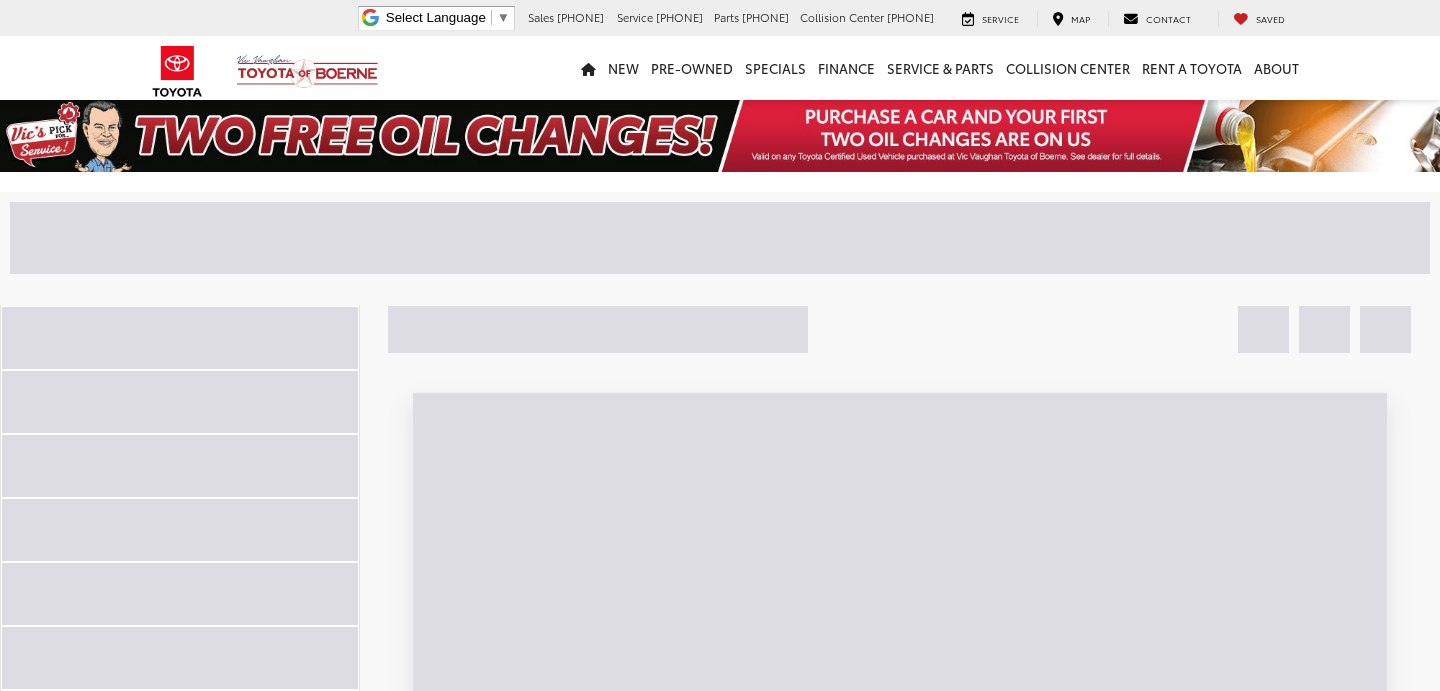 scroll, scrollTop: 0, scrollLeft: 0, axis: both 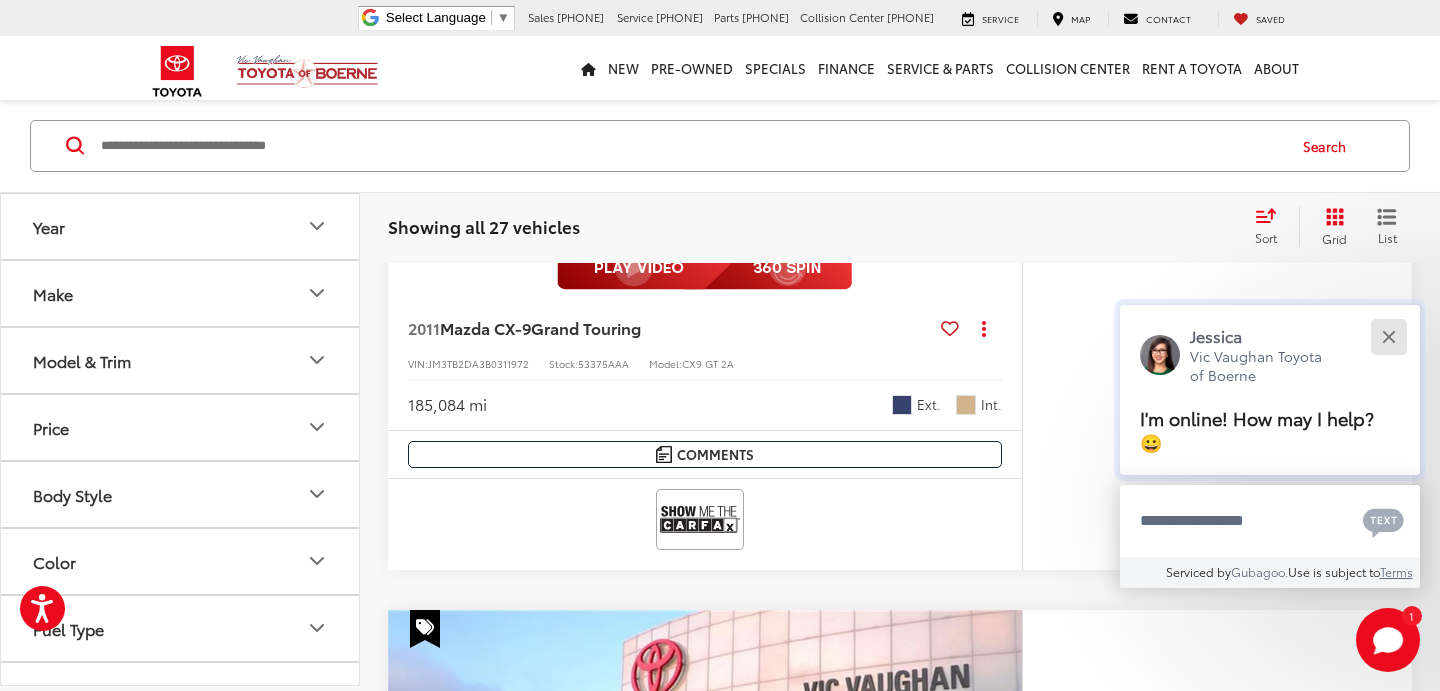 click at bounding box center [1388, 336] 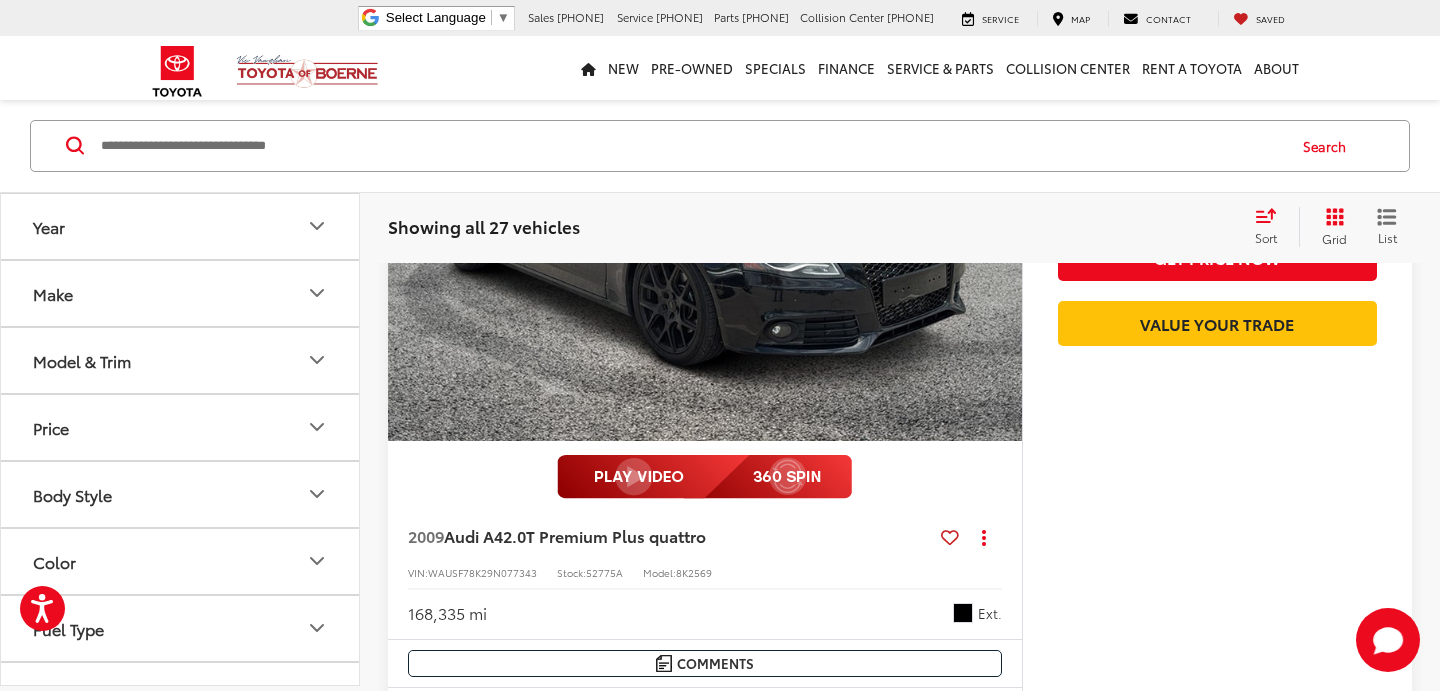 scroll, scrollTop: 1353, scrollLeft: 0, axis: vertical 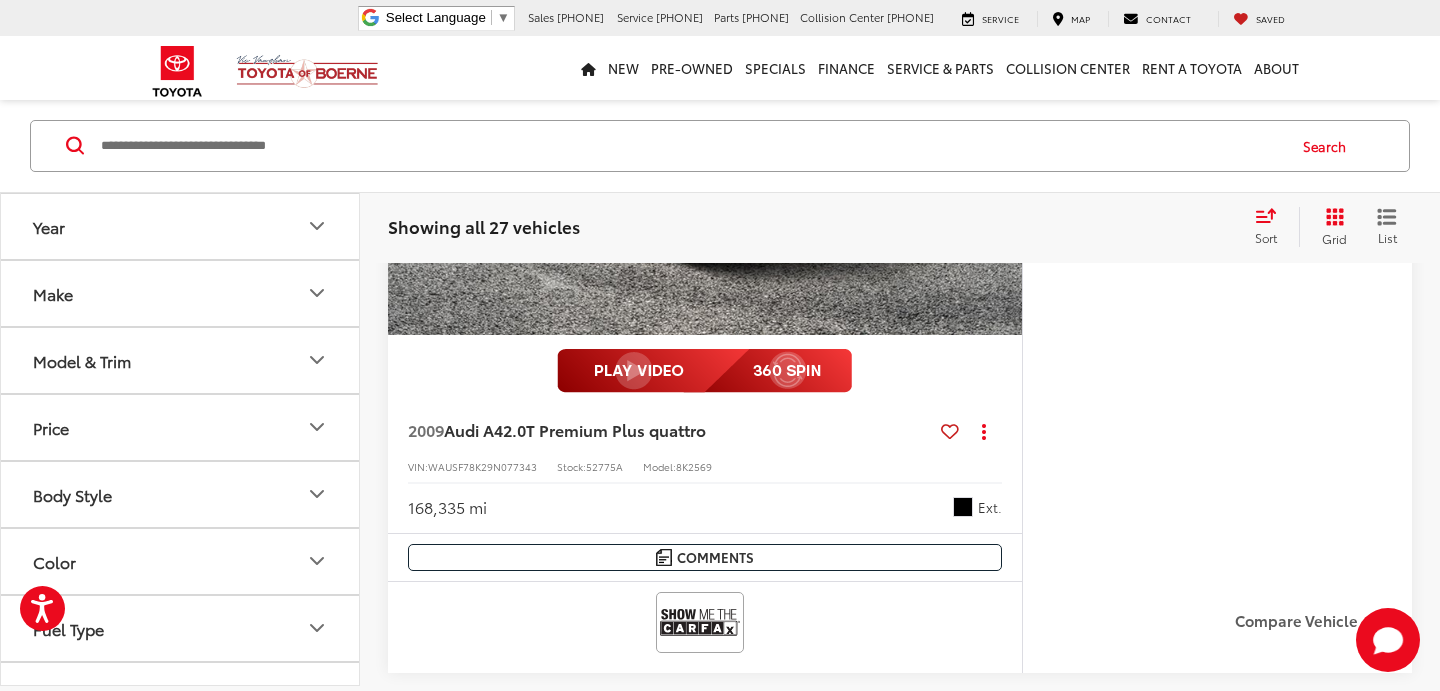 click on "Model & Trim" at bounding box center [181, 360] 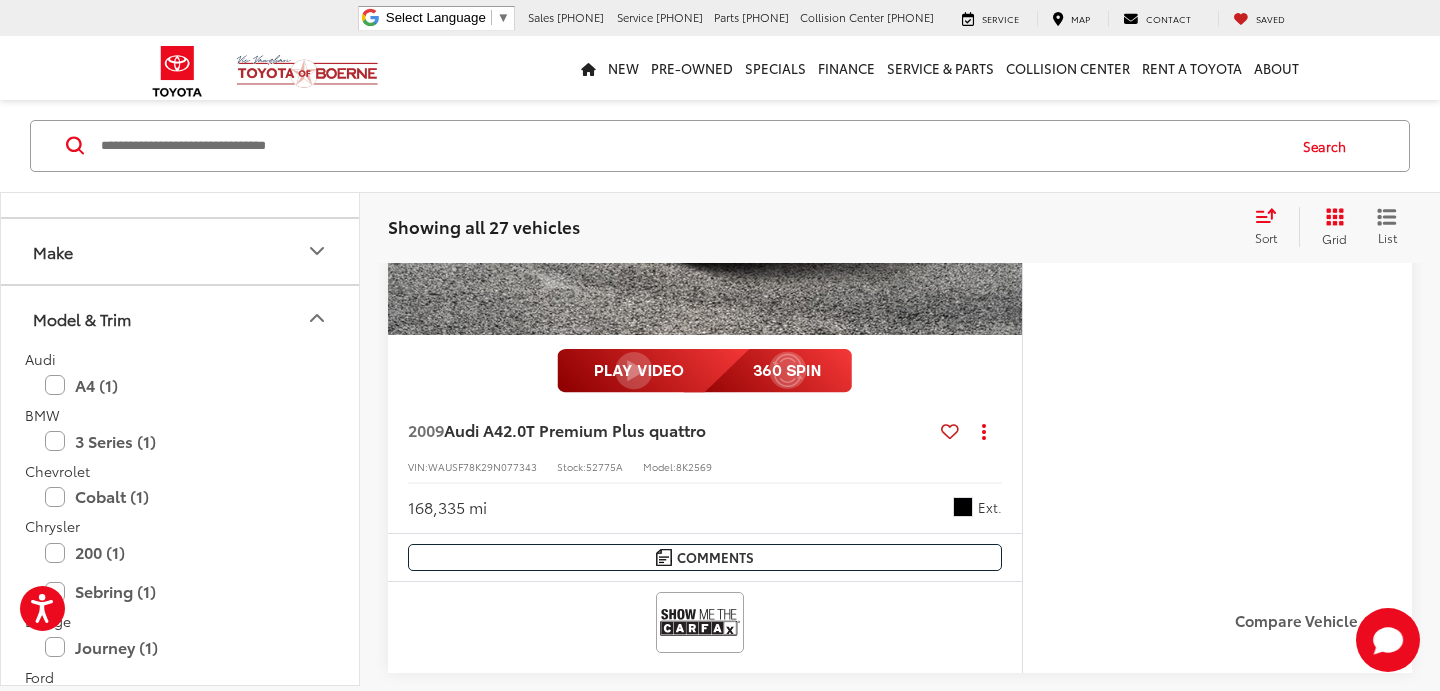 scroll, scrollTop: 0, scrollLeft: 0, axis: both 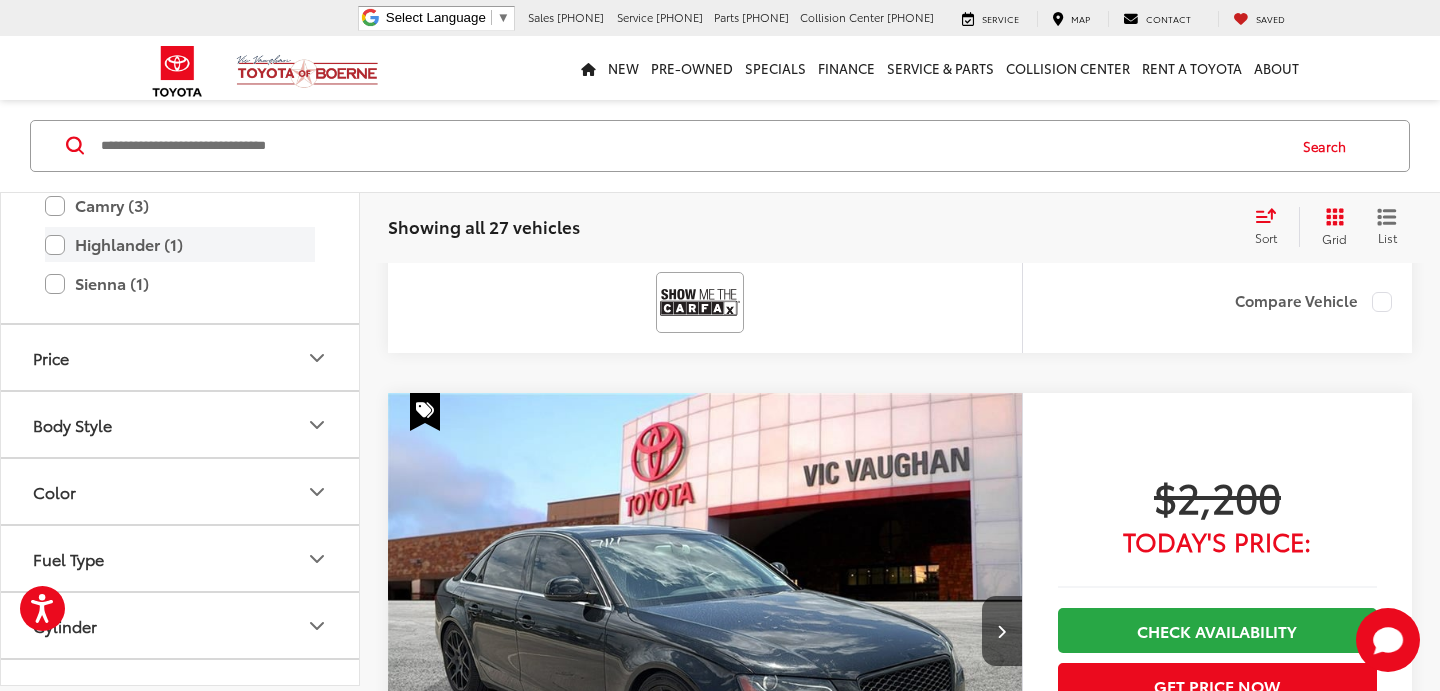 click on "Highlander (1)" at bounding box center [180, 244] 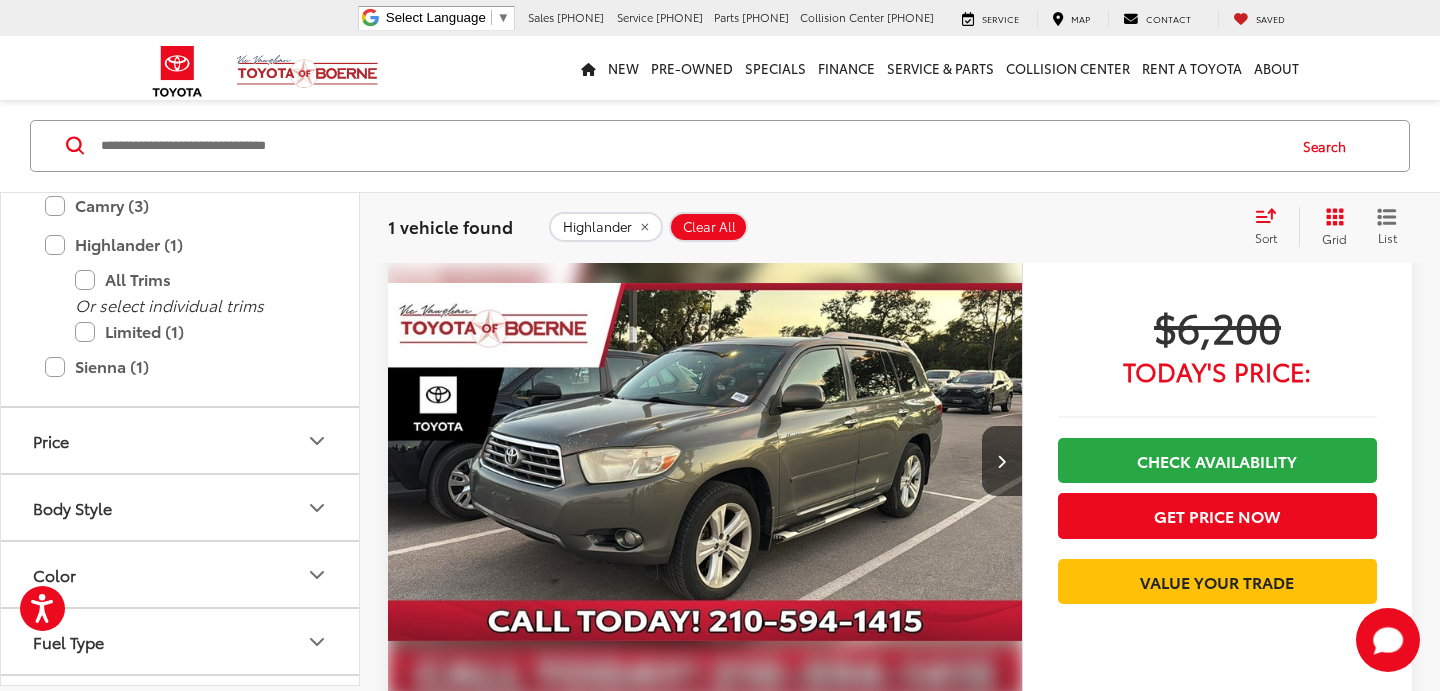 scroll, scrollTop: 132, scrollLeft: 0, axis: vertical 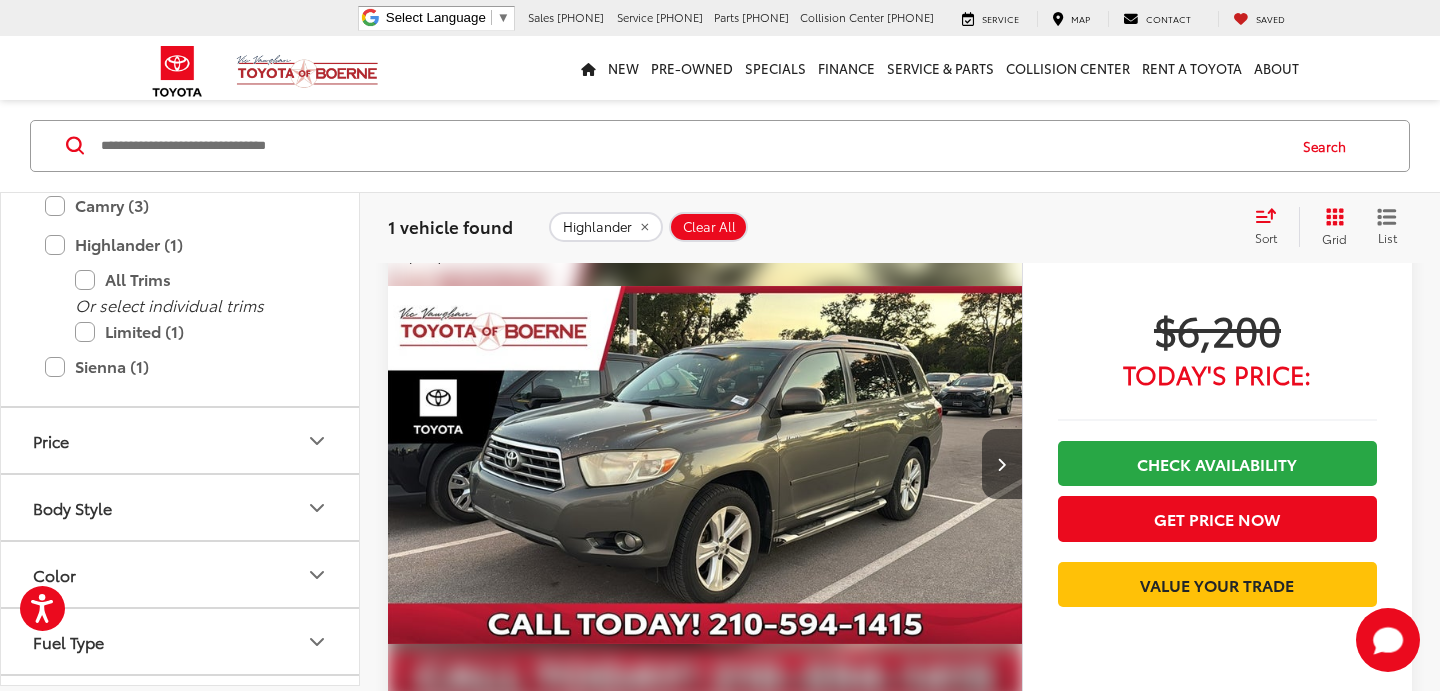 click at bounding box center [1001, 464] 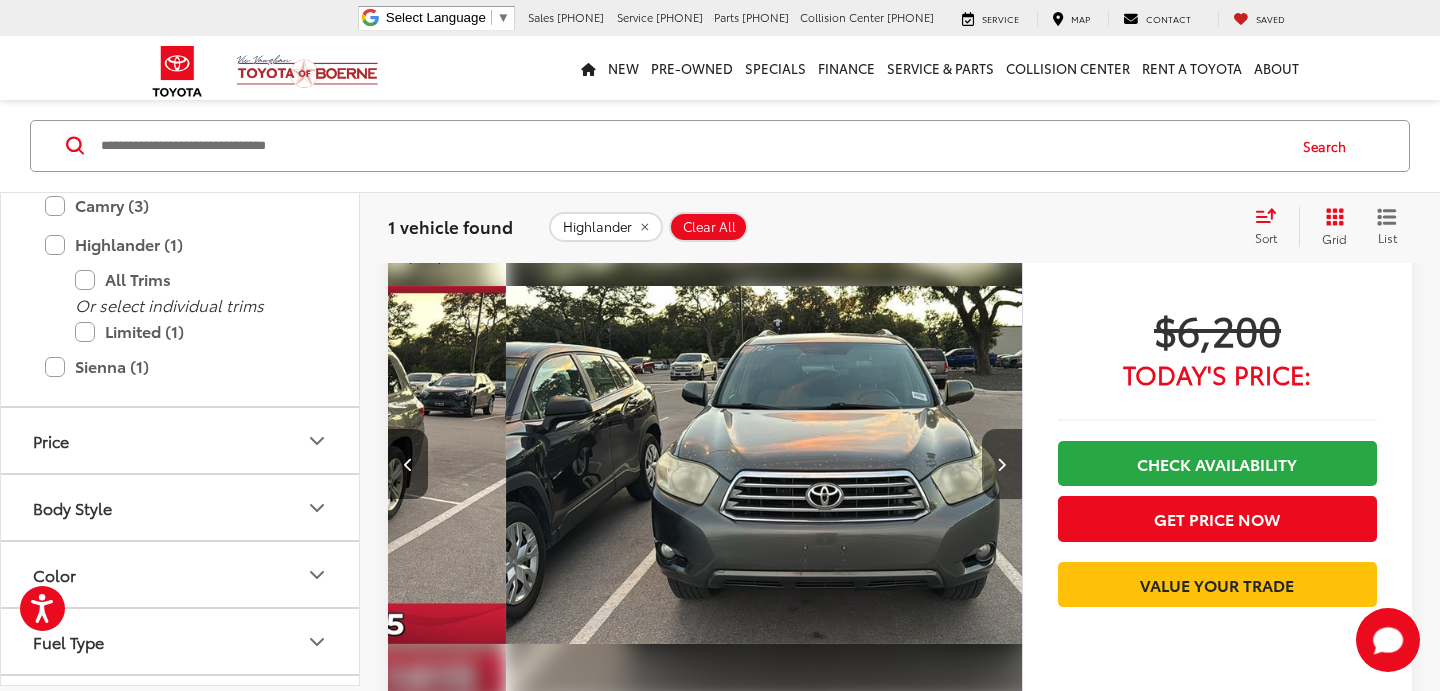 scroll, scrollTop: 0, scrollLeft: 637, axis: horizontal 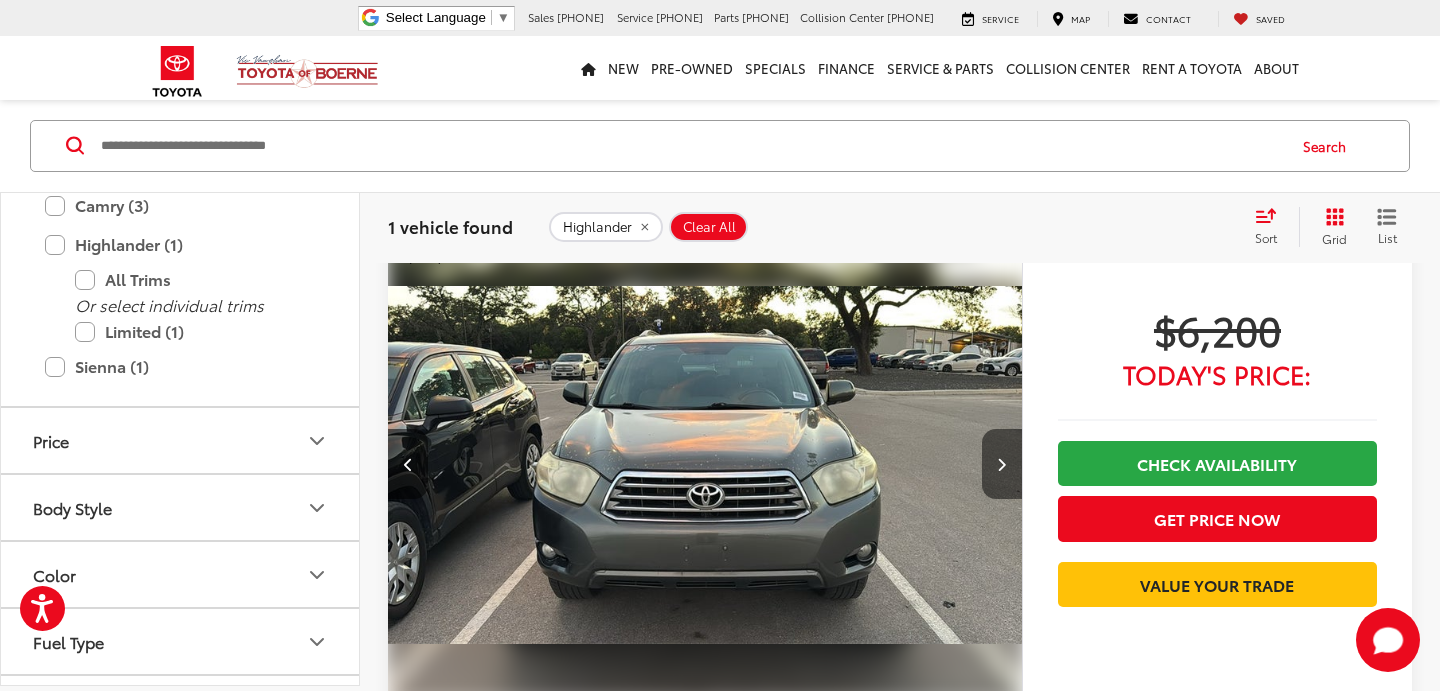 click at bounding box center (1001, 464) 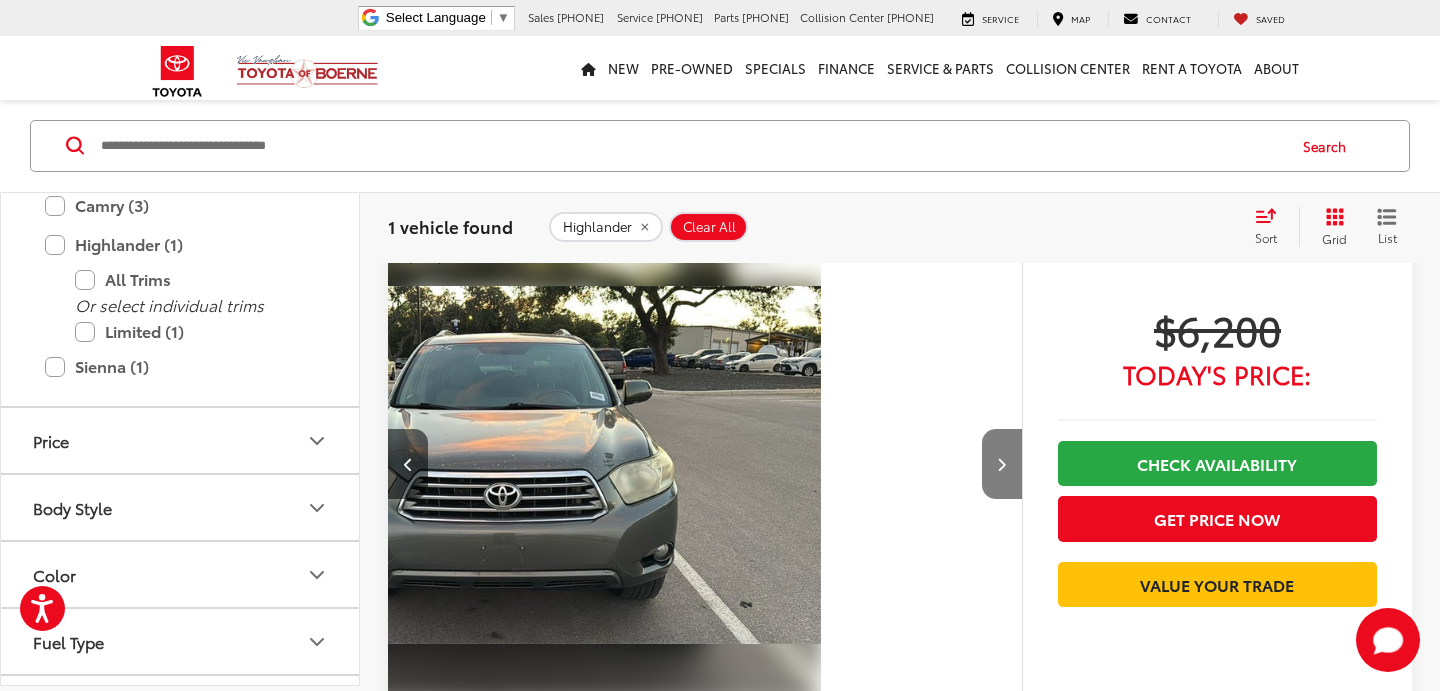 scroll, scrollTop: 0, scrollLeft: 1050, axis: horizontal 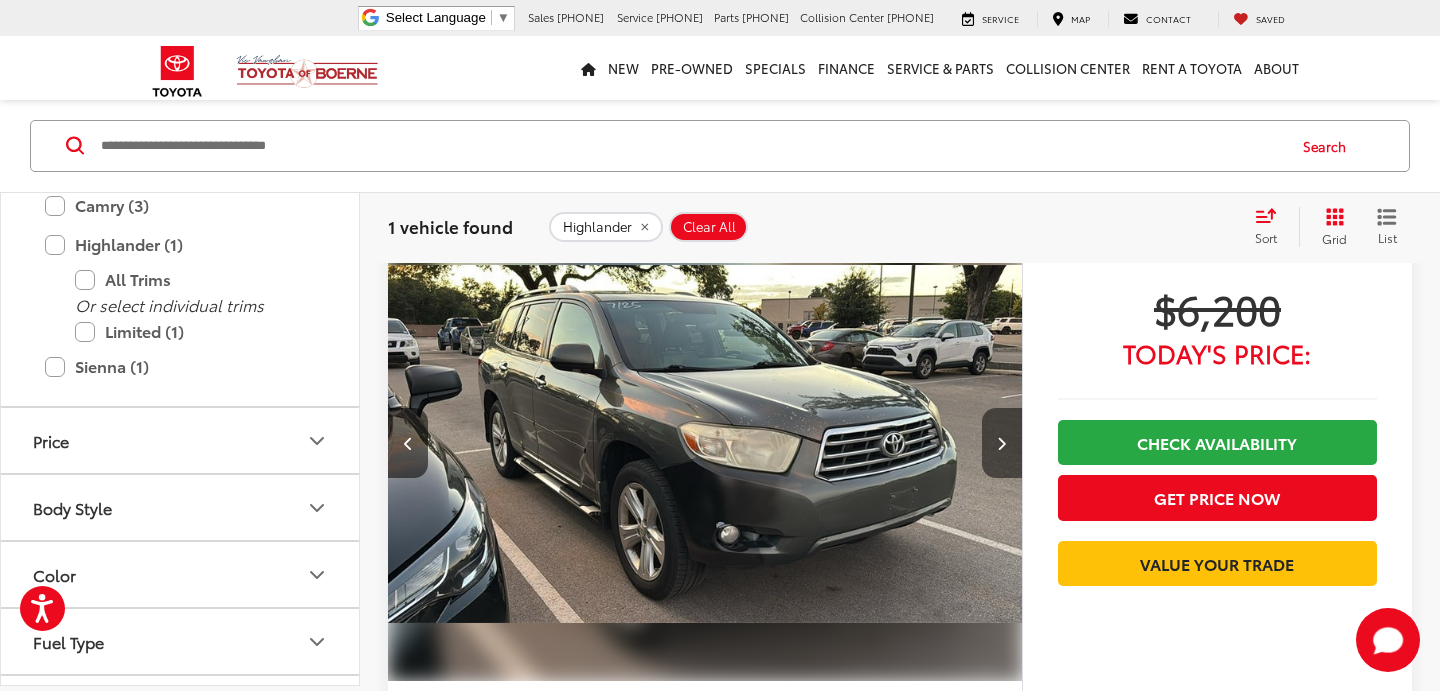 click at bounding box center (1002, 443) 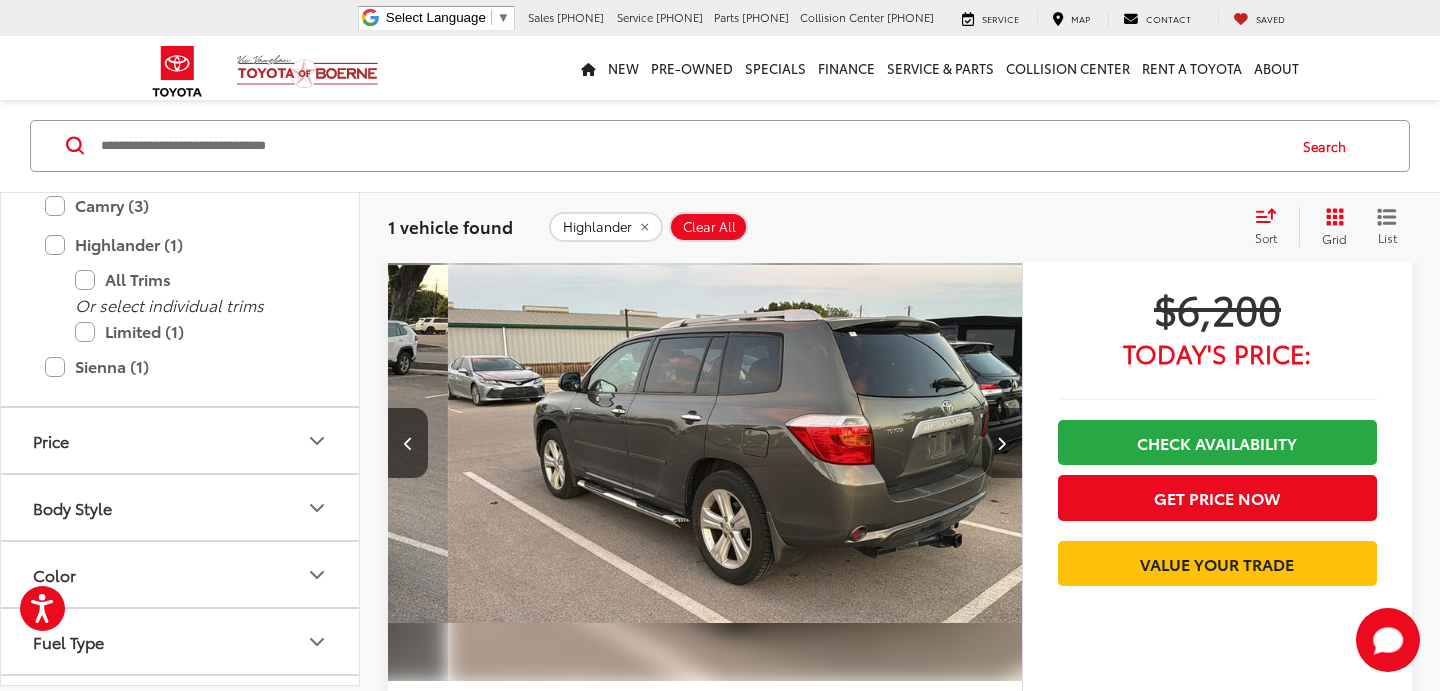 scroll, scrollTop: 0, scrollLeft: 1911, axis: horizontal 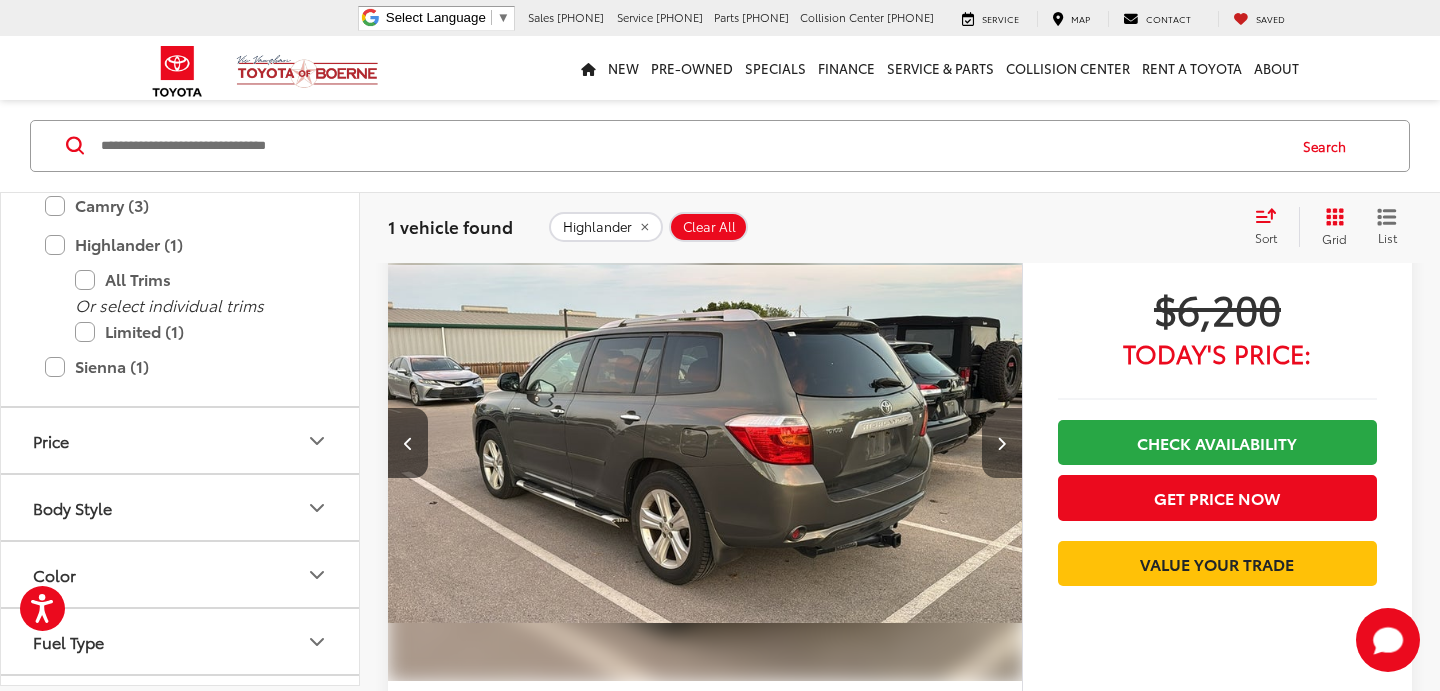 click at bounding box center [1001, 443] 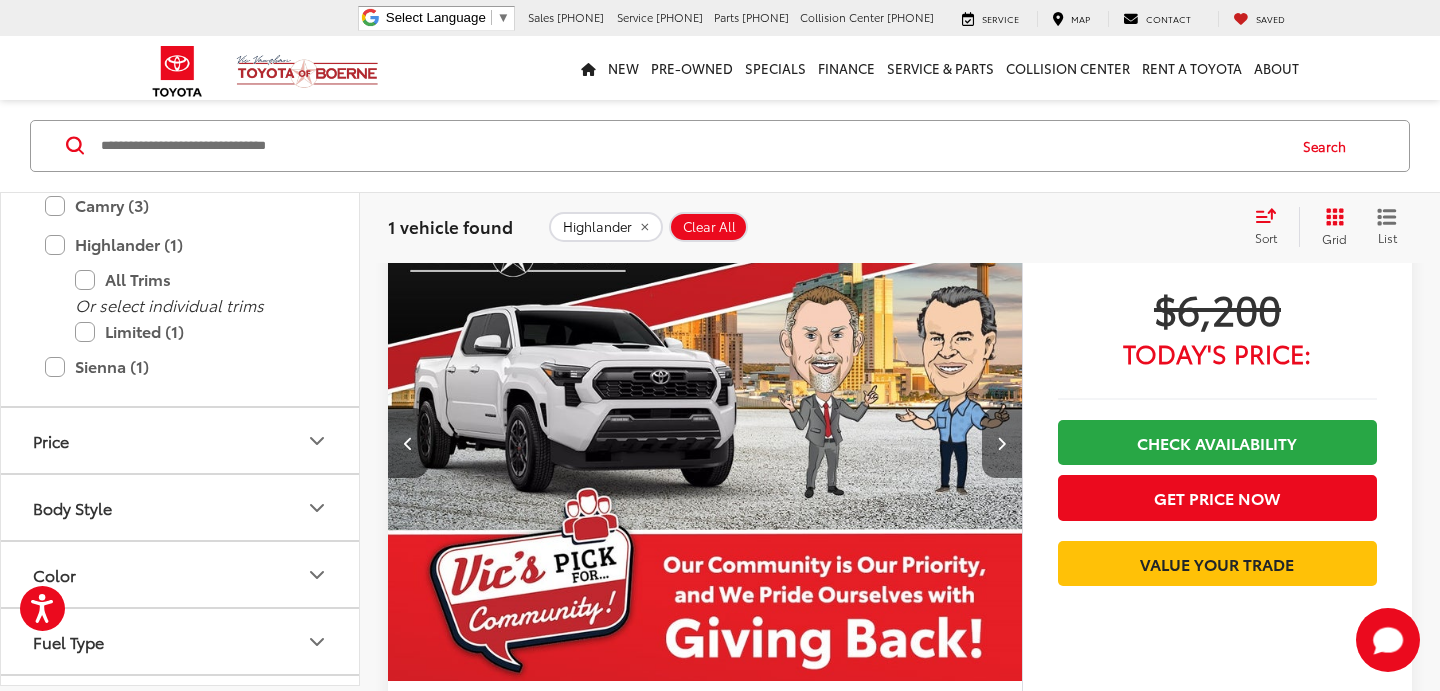 scroll, scrollTop: 0, scrollLeft: 2548, axis: horizontal 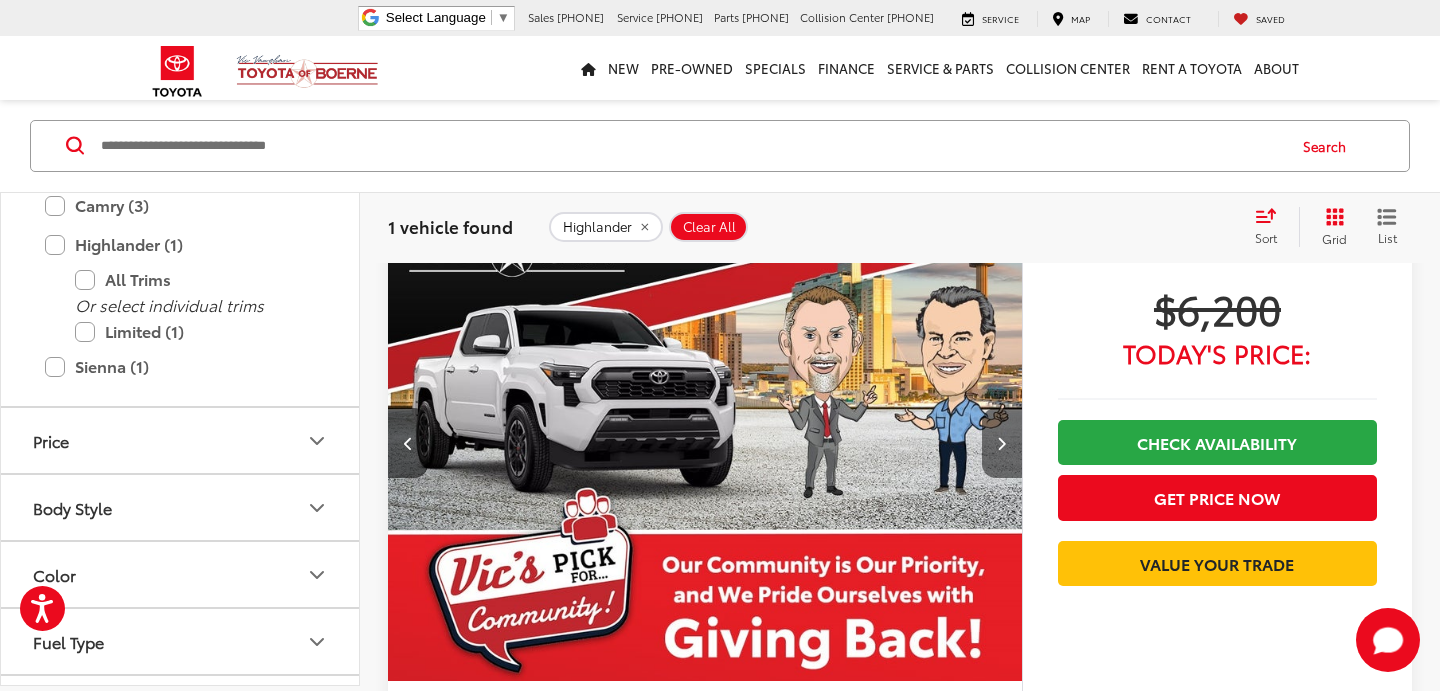 click at bounding box center [1001, 443] 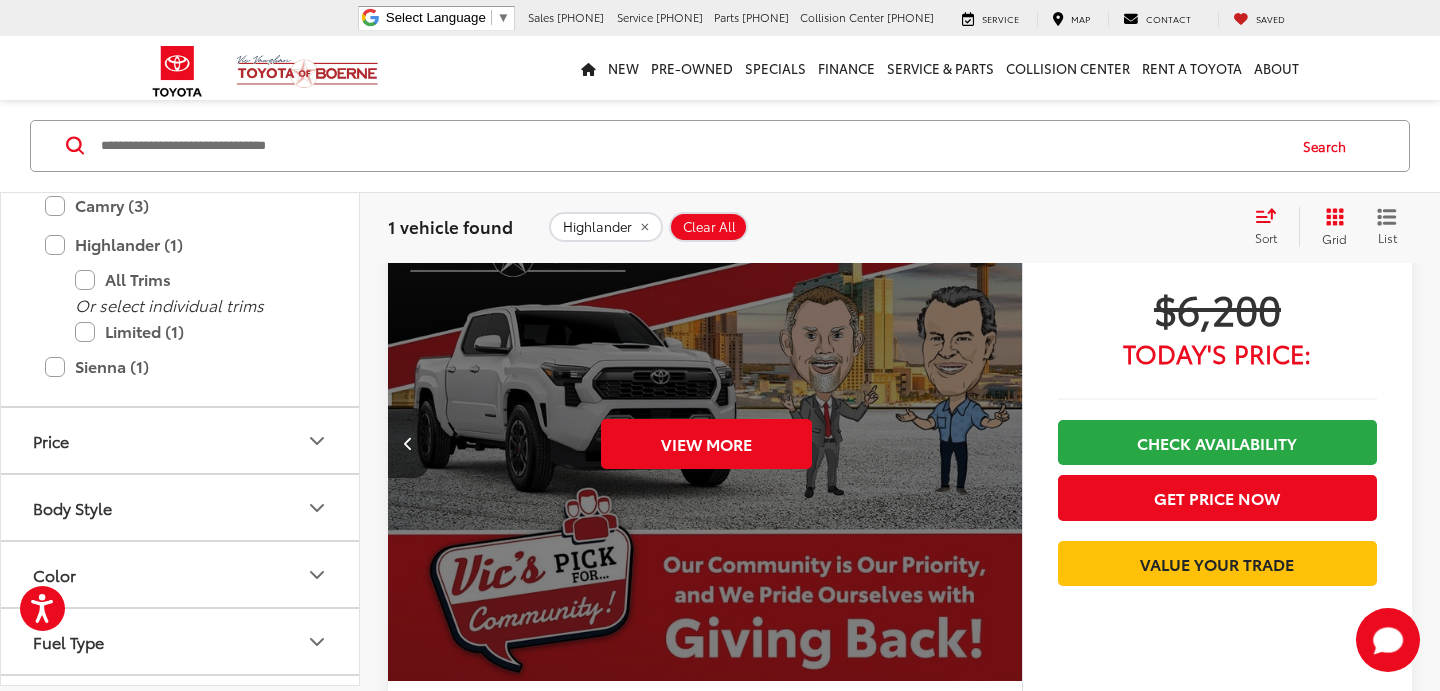 scroll, scrollTop: 0, scrollLeft: 3185, axis: horizontal 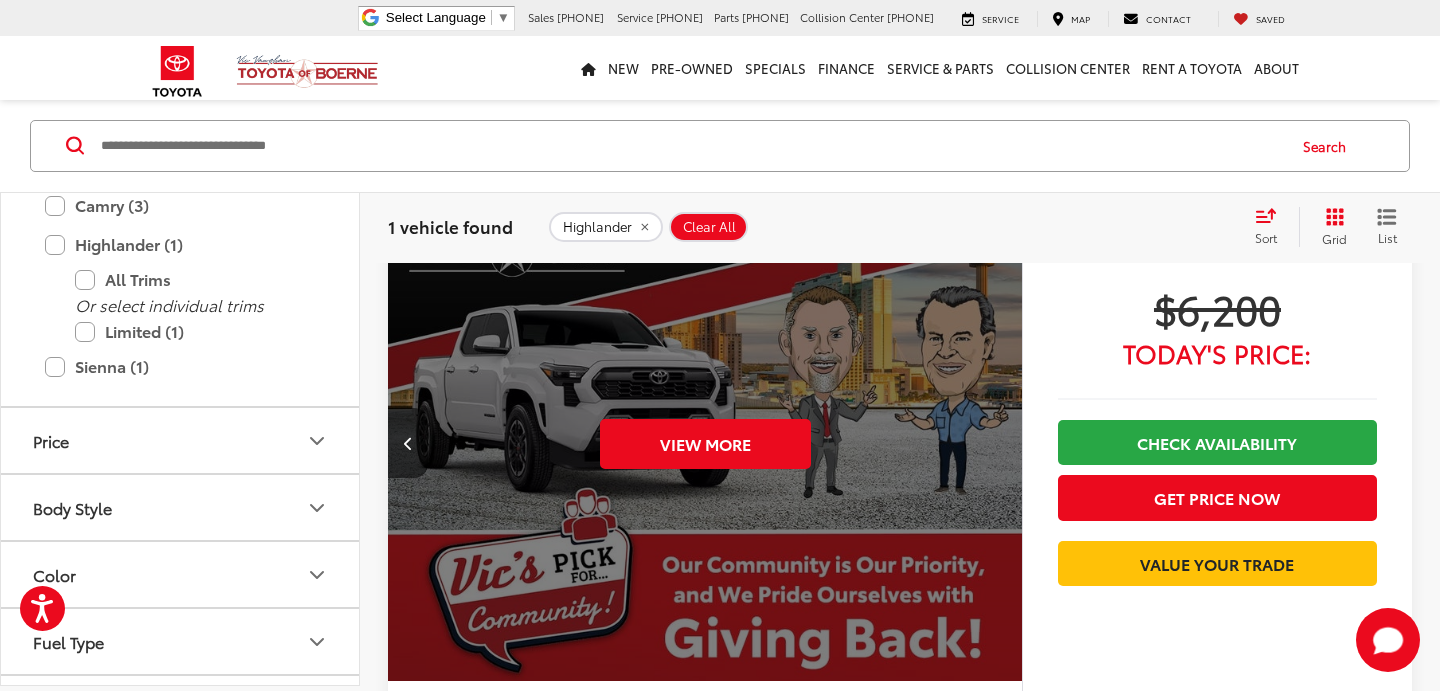 click on "View More" at bounding box center (705, 444) 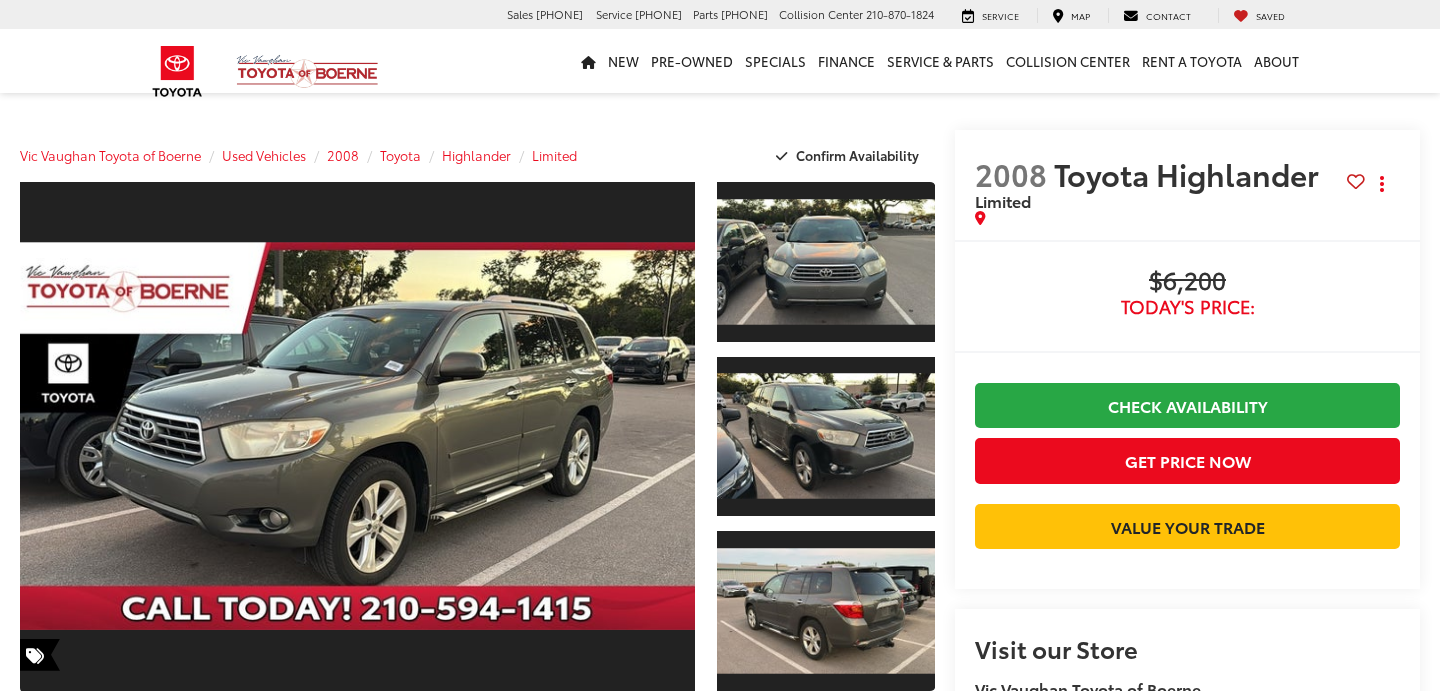scroll, scrollTop: 0, scrollLeft: 0, axis: both 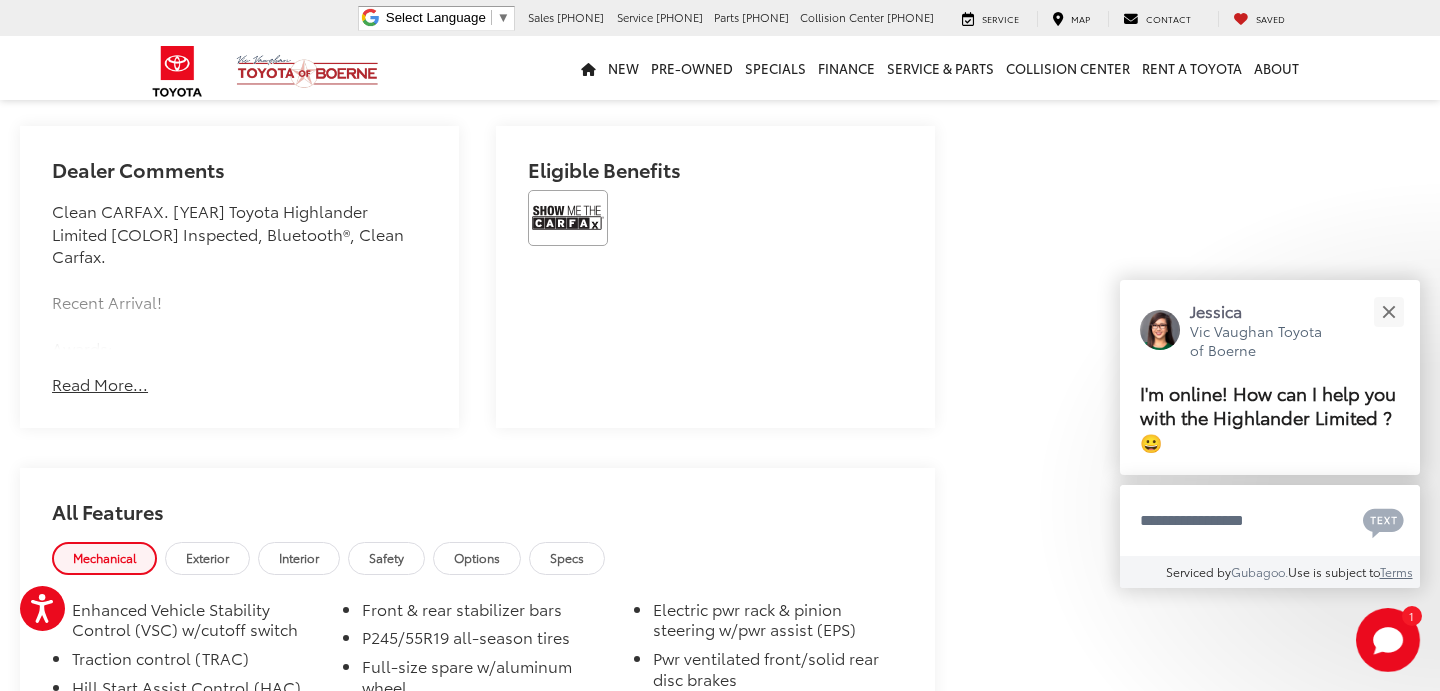 click on "Read More..." at bounding box center (100, 384) 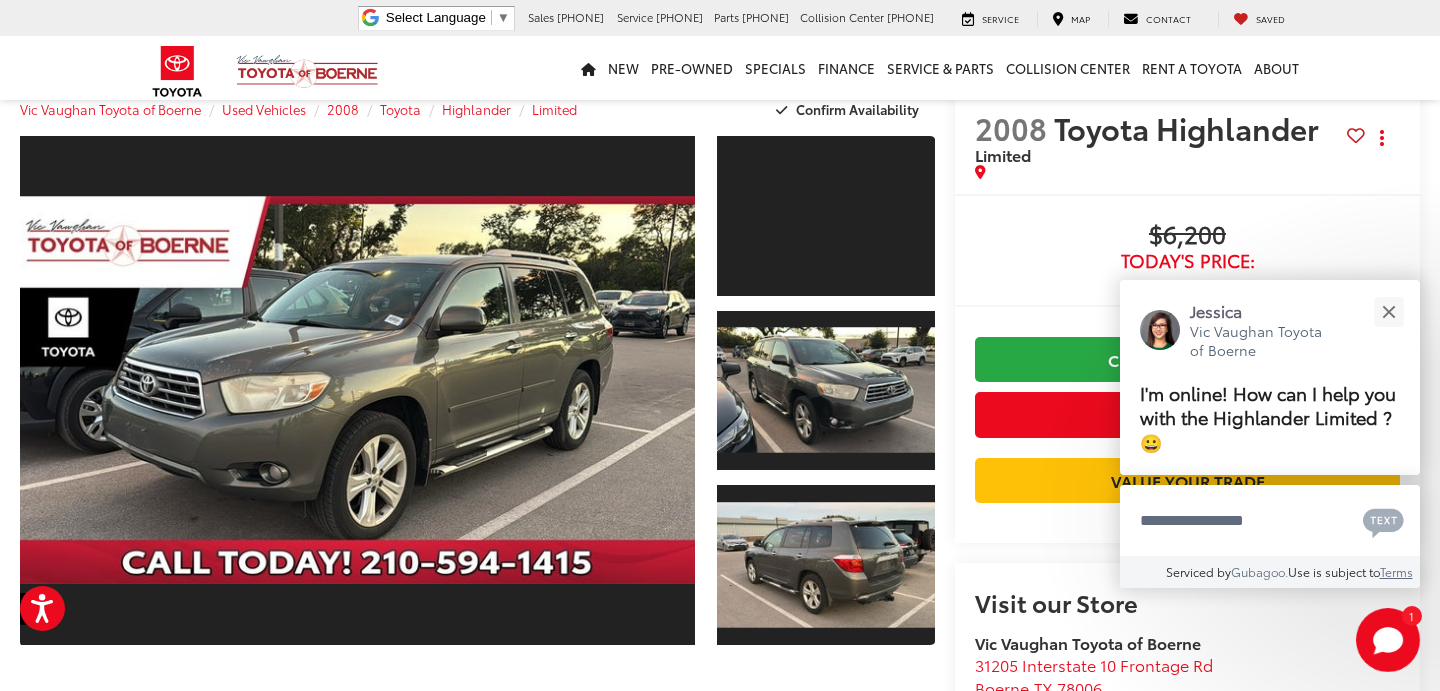 scroll, scrollTop: 45, scrollLeft: 0, axis: vertical 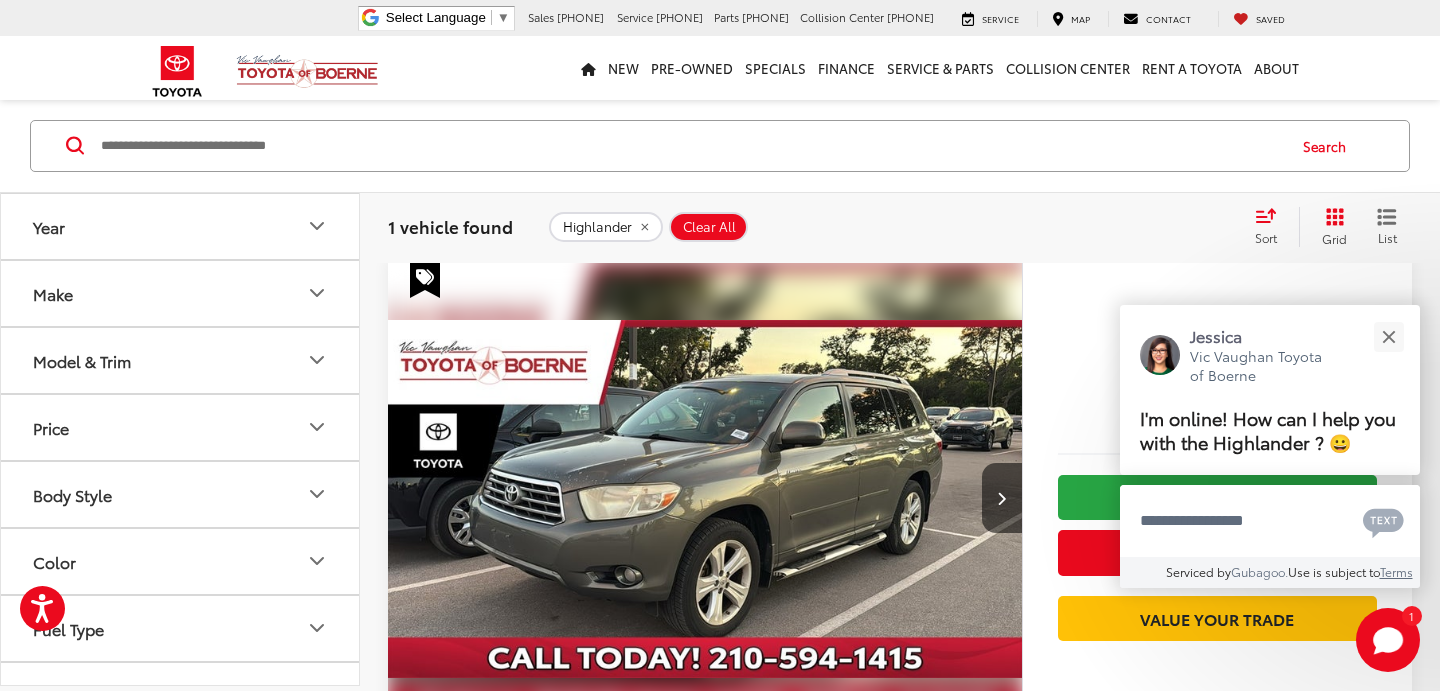 click on "Price" at bounding box center [181, 427] 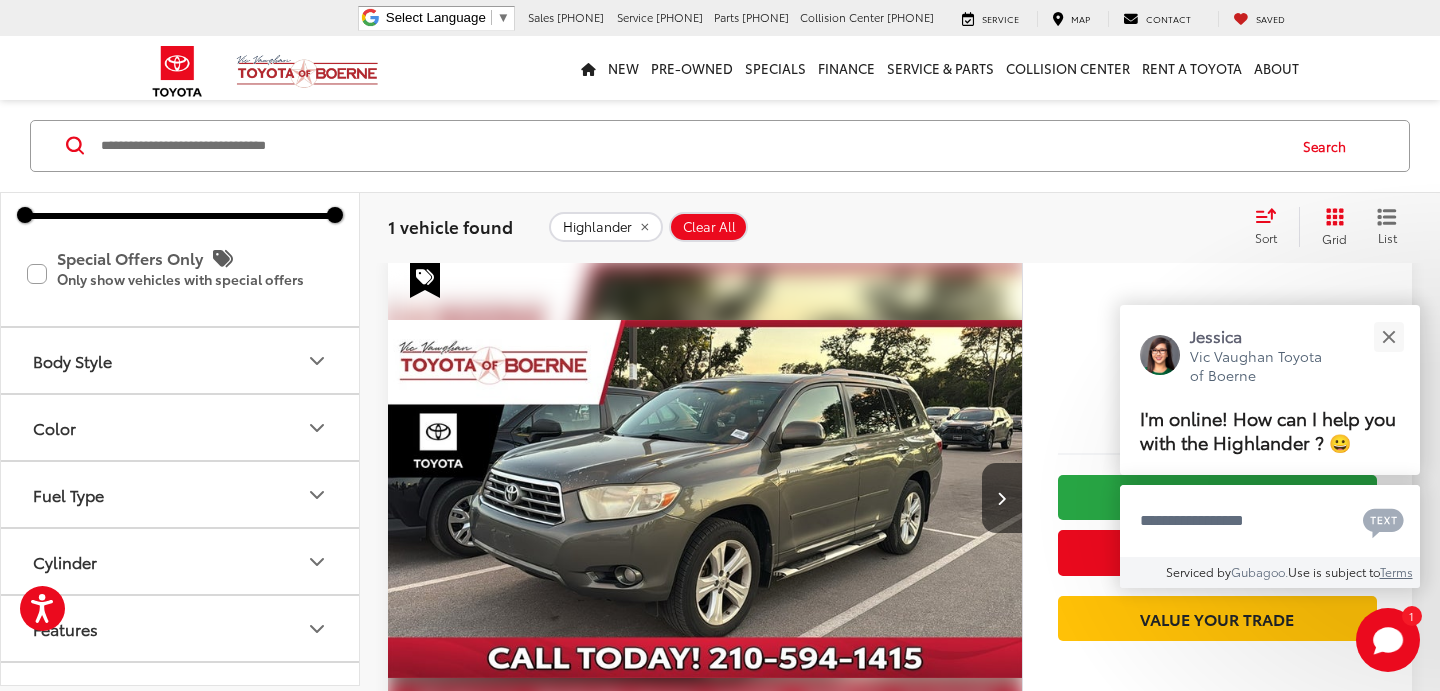 scroll, scrollTop: 362, scrollLeft: 0, axis: vertical 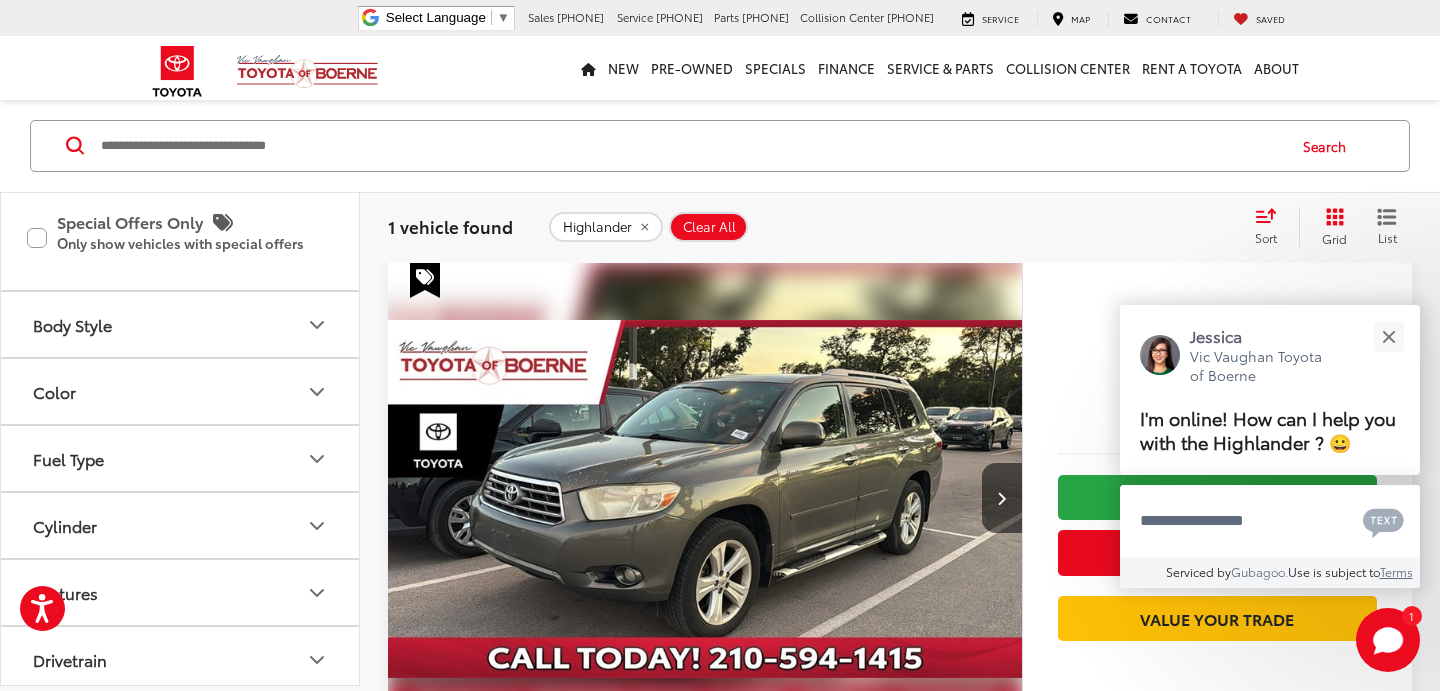 click on "Body Style" at bounding box center [181, 324] 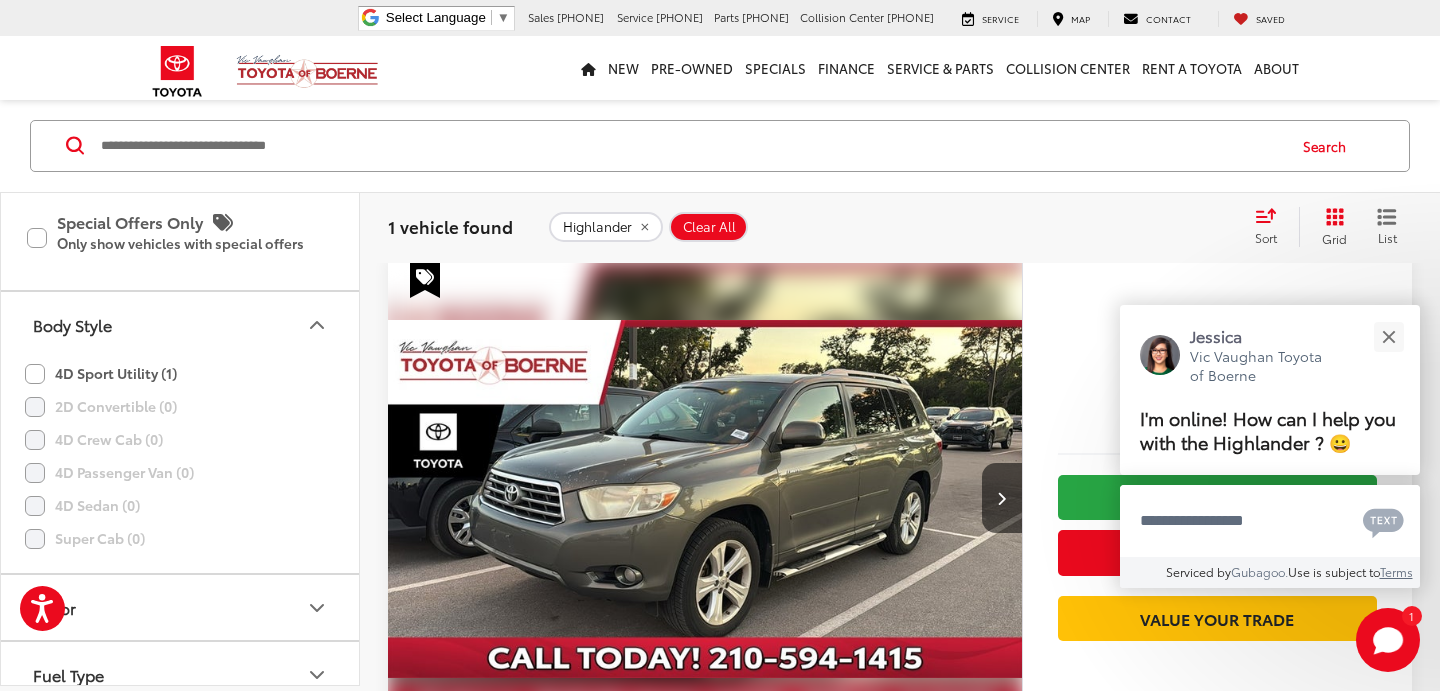 click on "4D Sport Utility (1)" 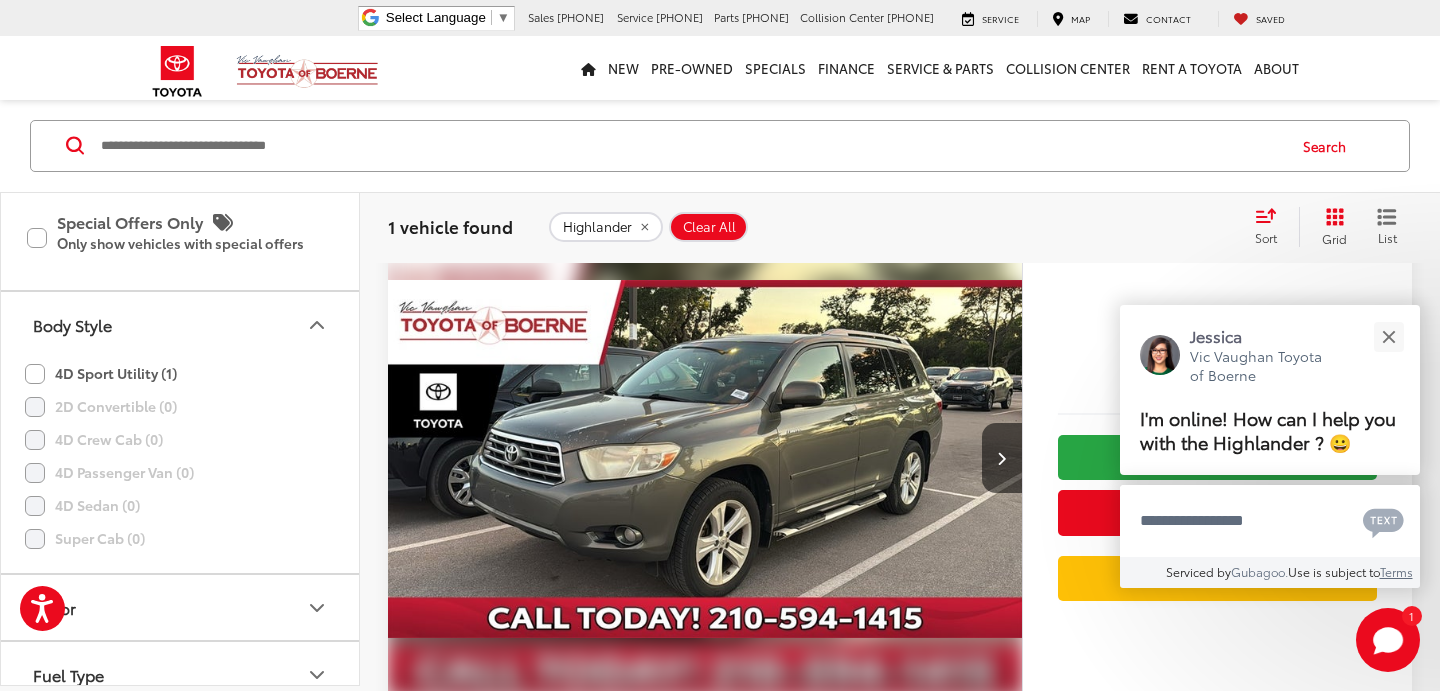 scroll, scrollTop: 92, scrollLeft: 0, axis: vertical 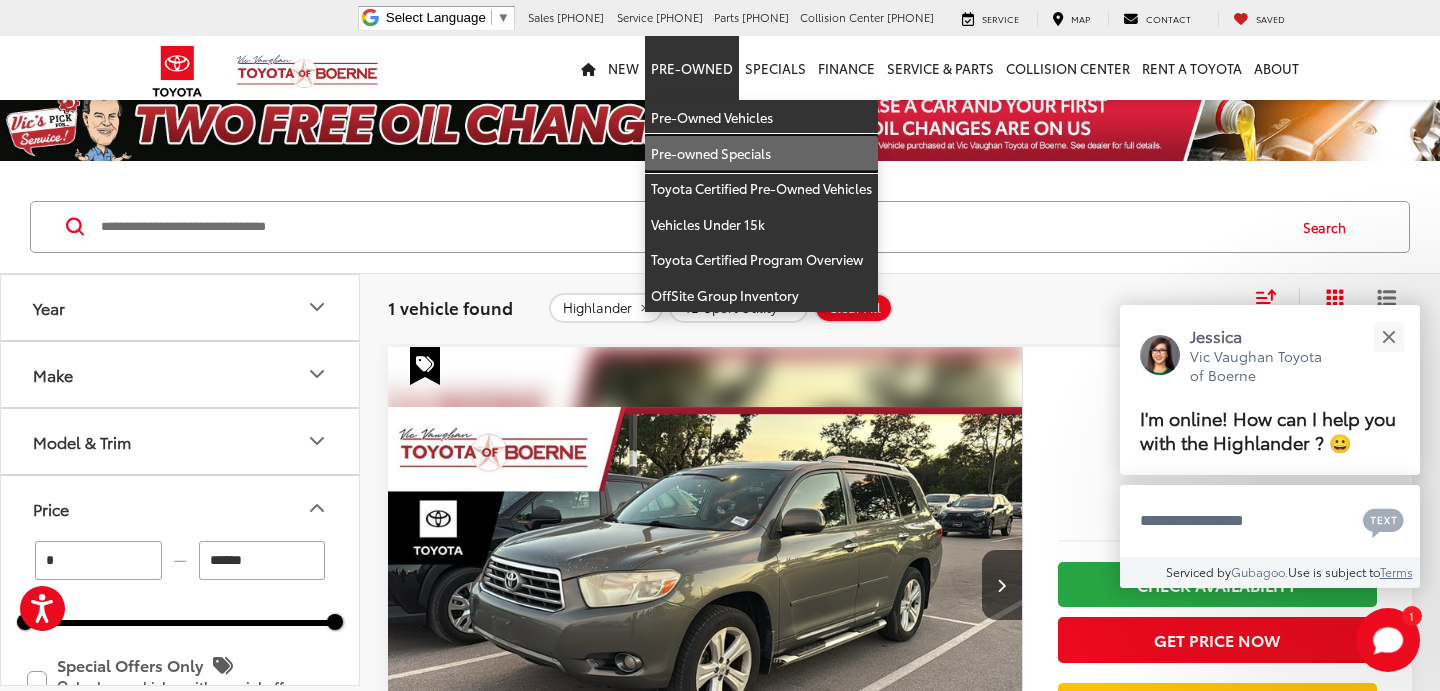click on "Pre-owned Specials" at bounding box center [761, 154] 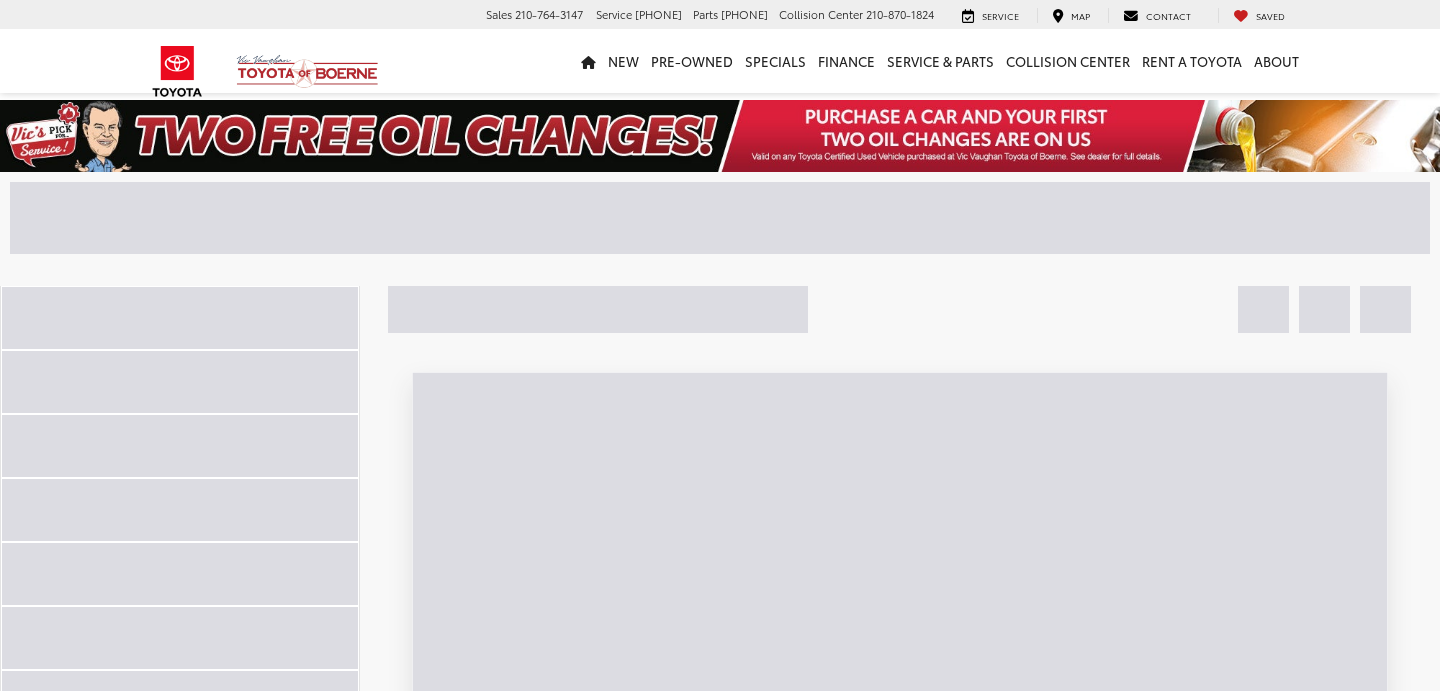 scroll, scrollTop: 0, scrollLeft: 0, axis: both 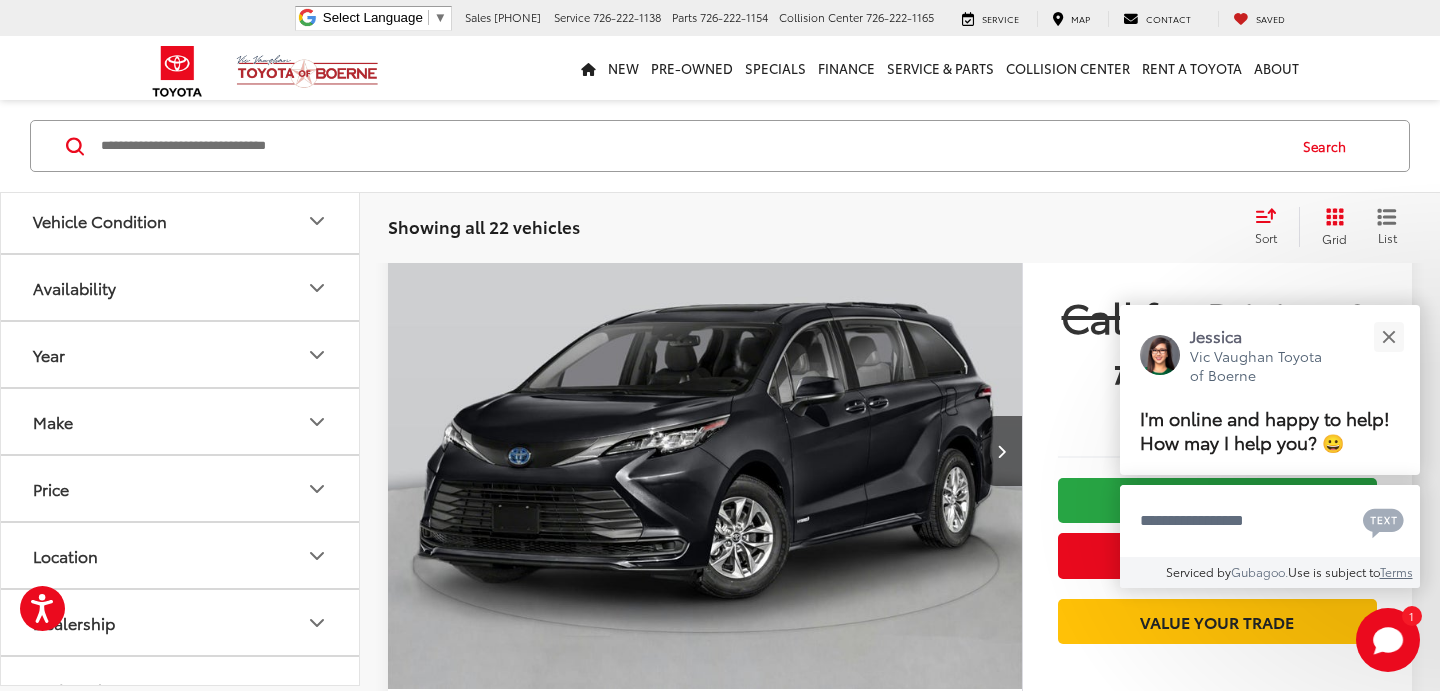 click on "Price" at bounding box center (181, 488) 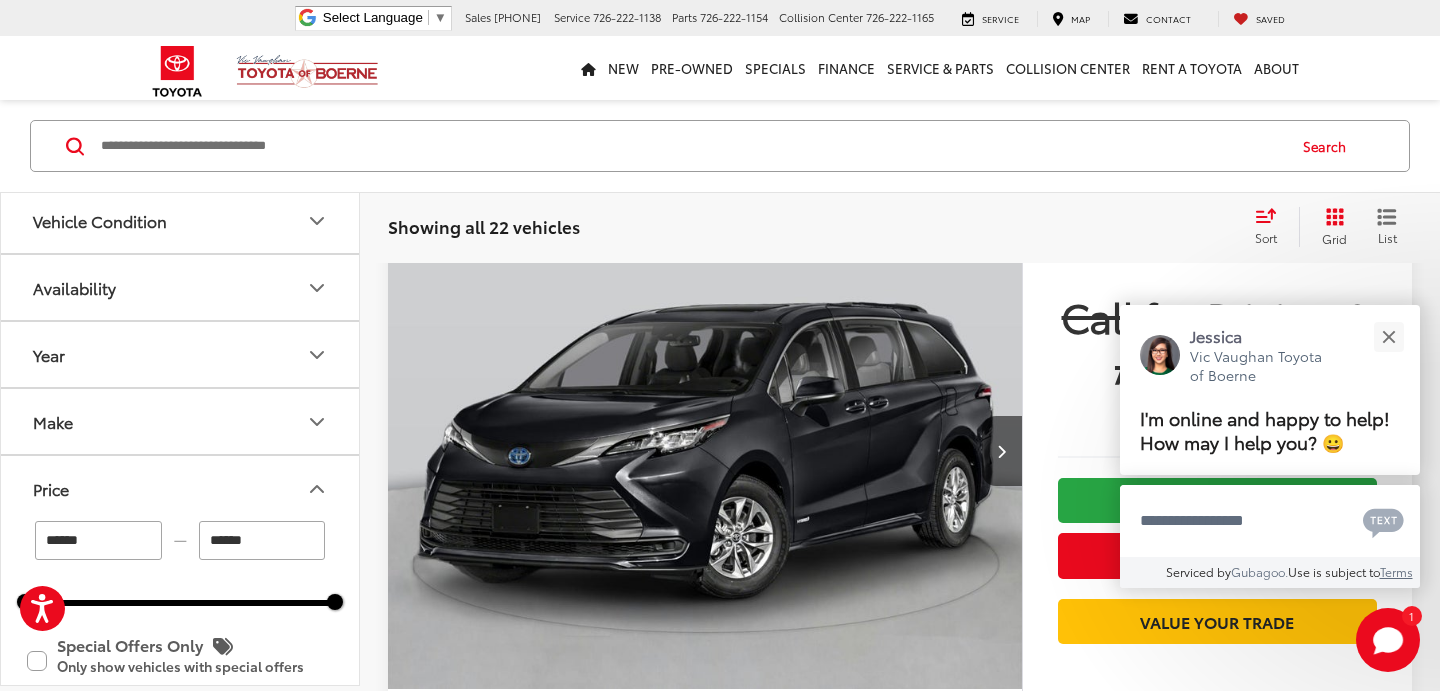 drag, startPoint x: 259, startPoint y: 542, endPoint x: 206, endPoint y: 534, distance: 53.600372 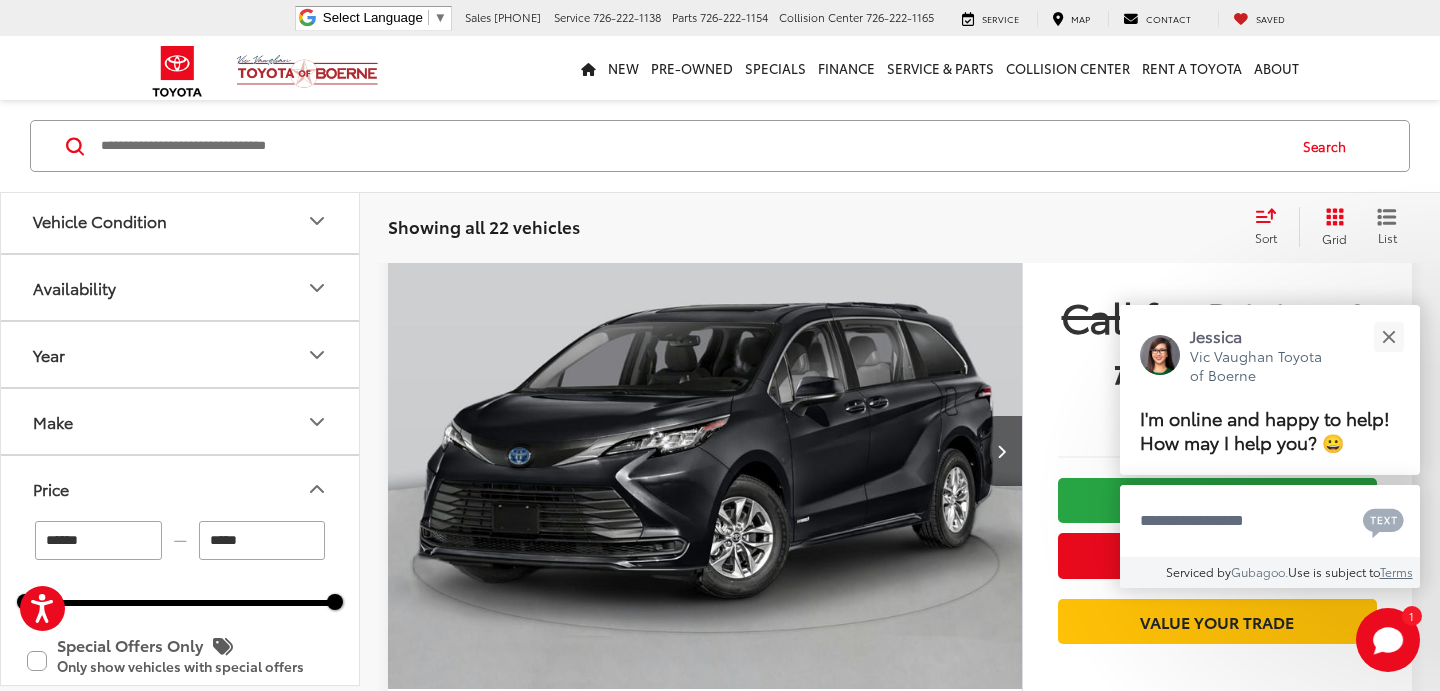type on "******" 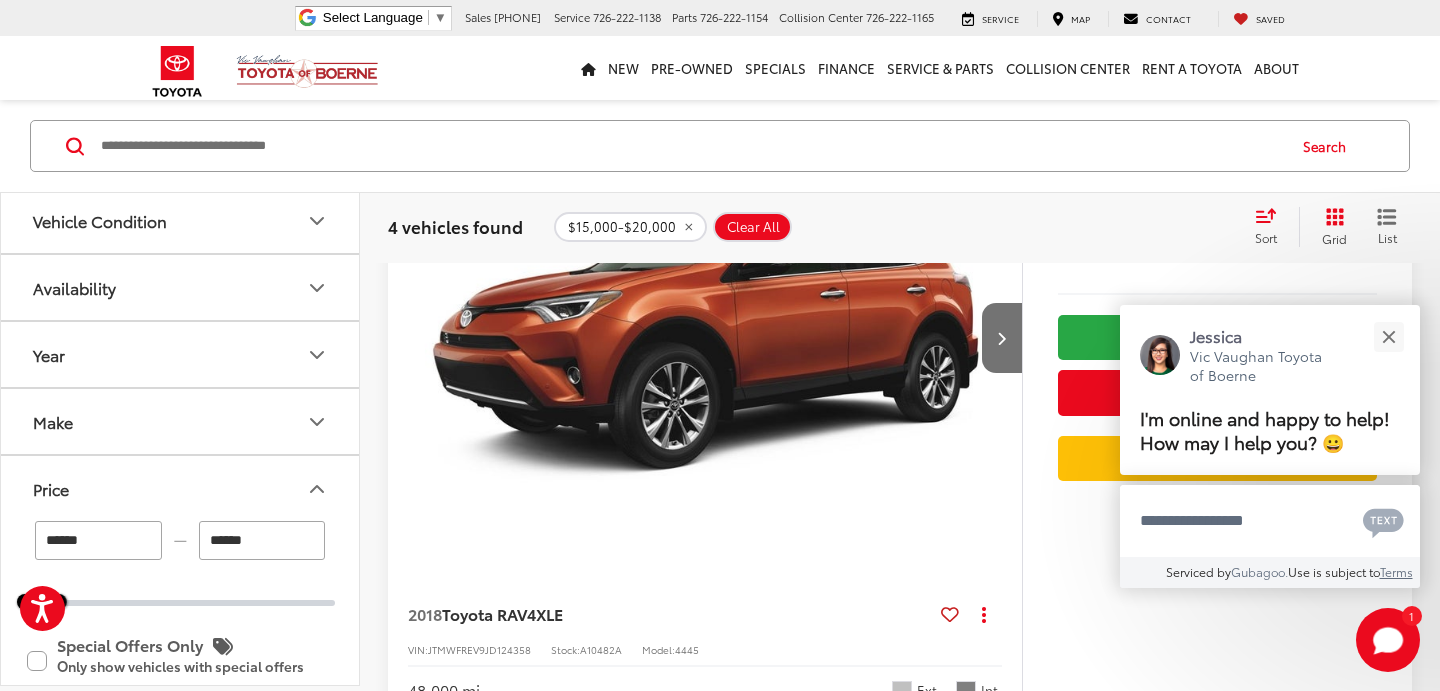 scroll, scrollTop: 237, scrollLeft: 0, axis: vertical 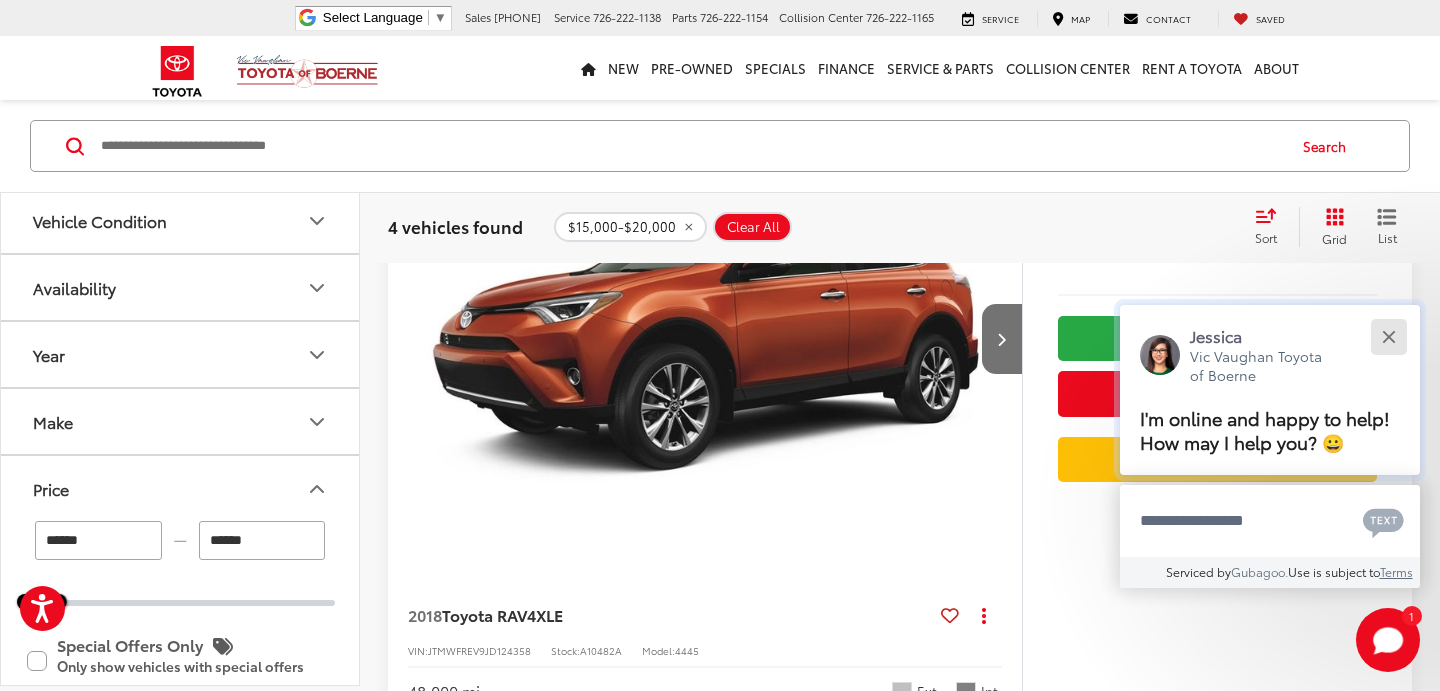 click at bounding box center [1388, 336] 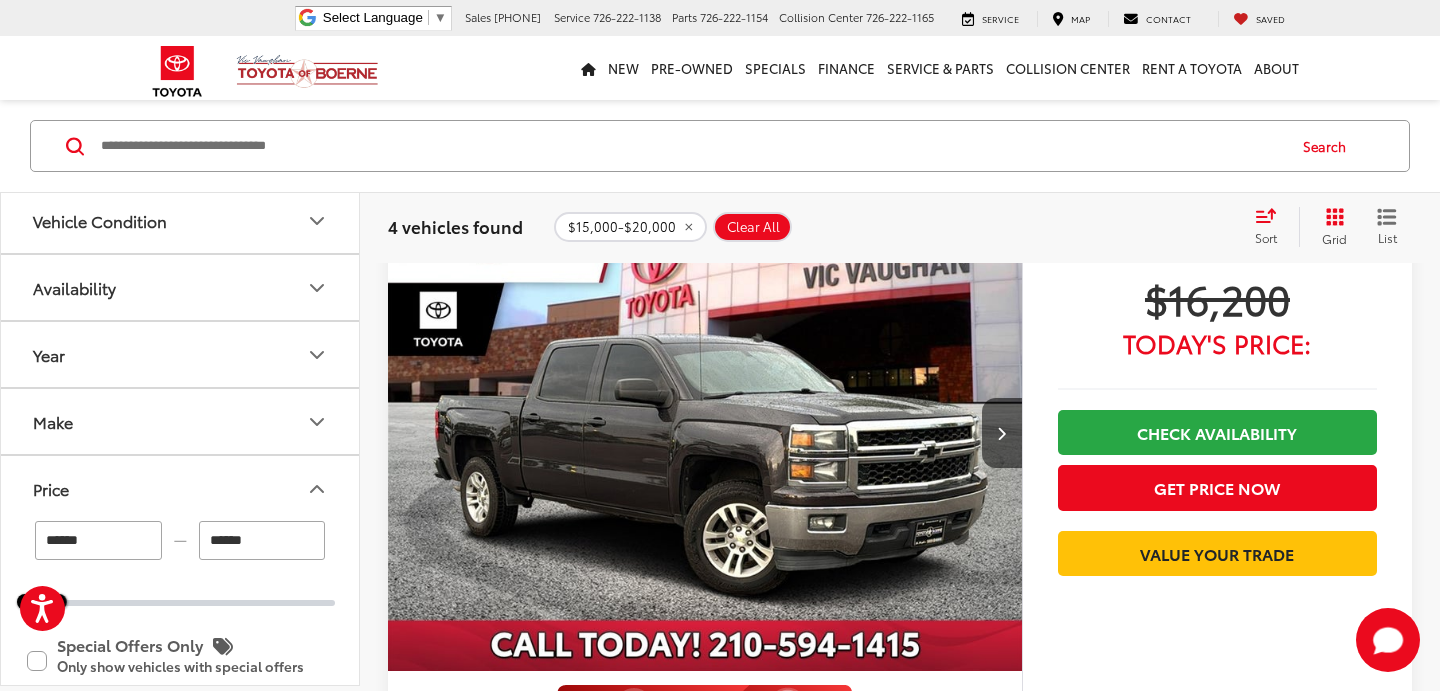 scroll, scrollTop: 2536, scrollLeft: 0, axis: vertical 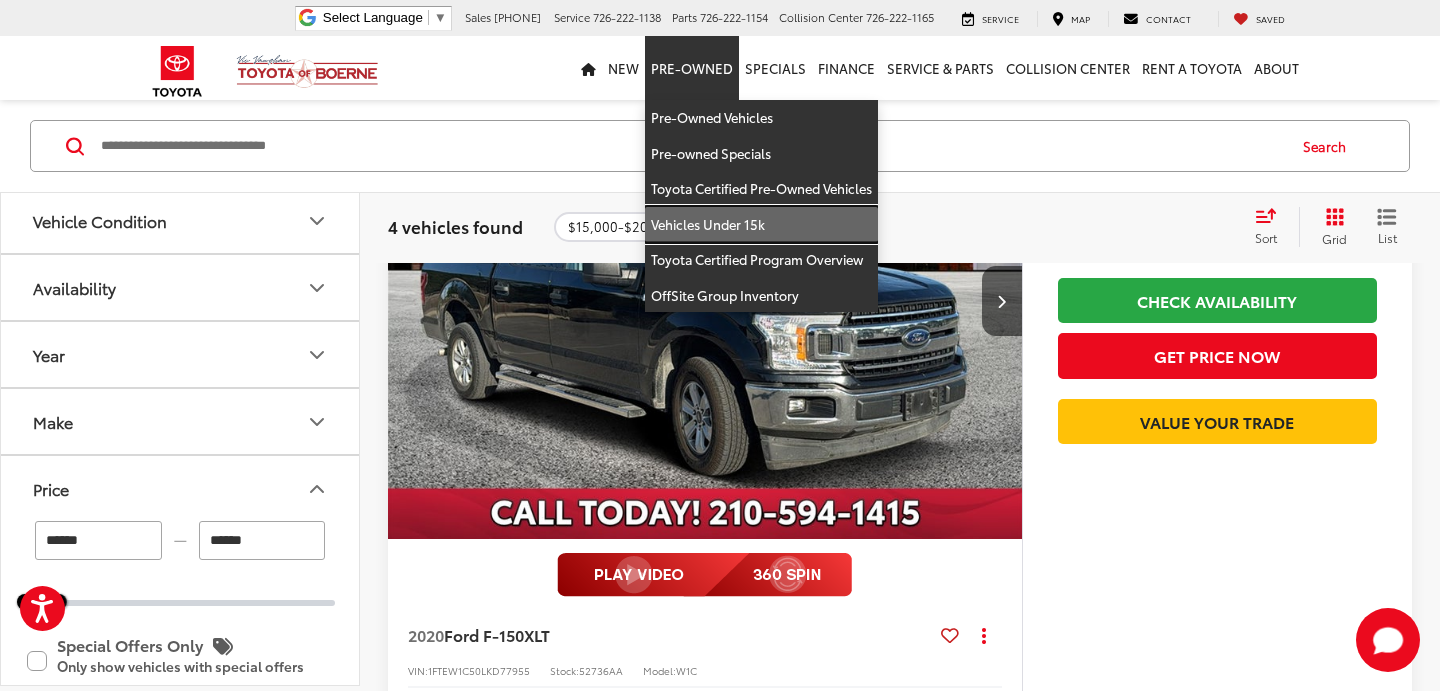 click on "Vehicles Under 15k" at bounding box center (761, 225) 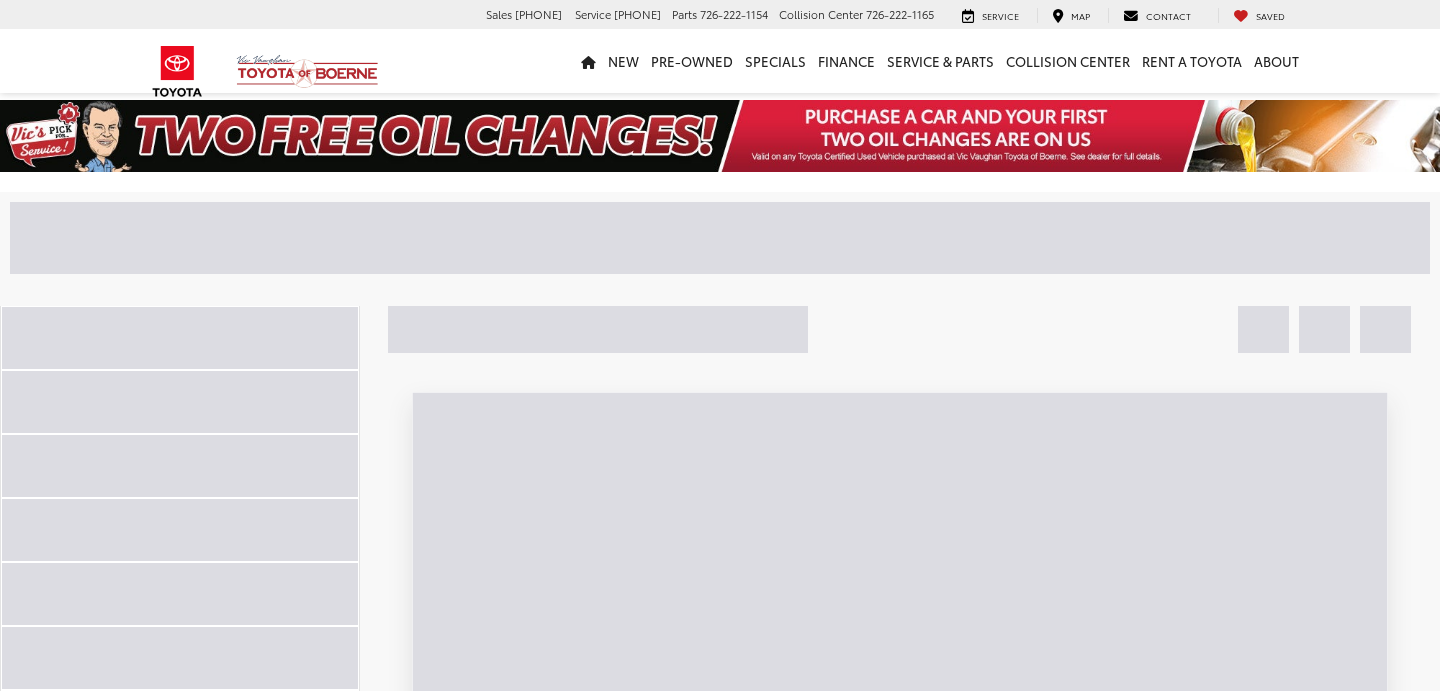 scroll, scrollTop: 0, scrollLeft: 0, axis: both 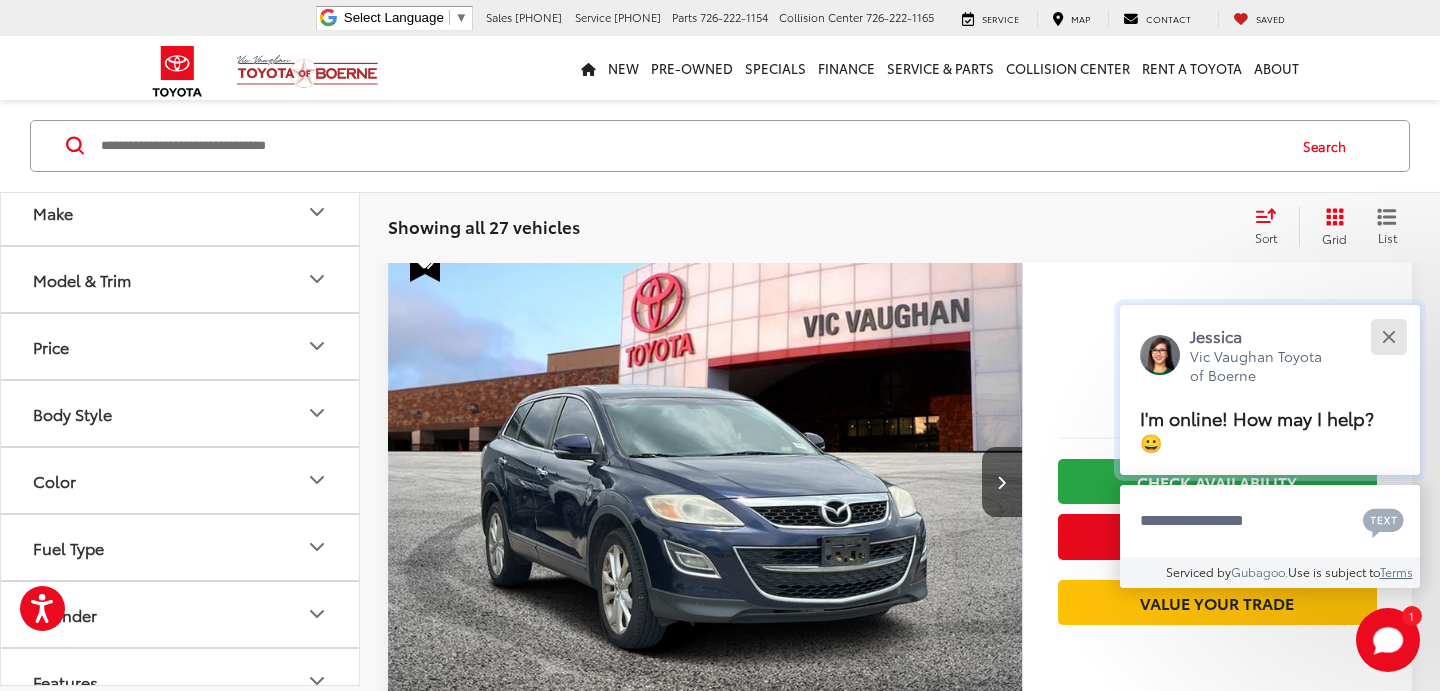 click at bounding box center (1388, 336) 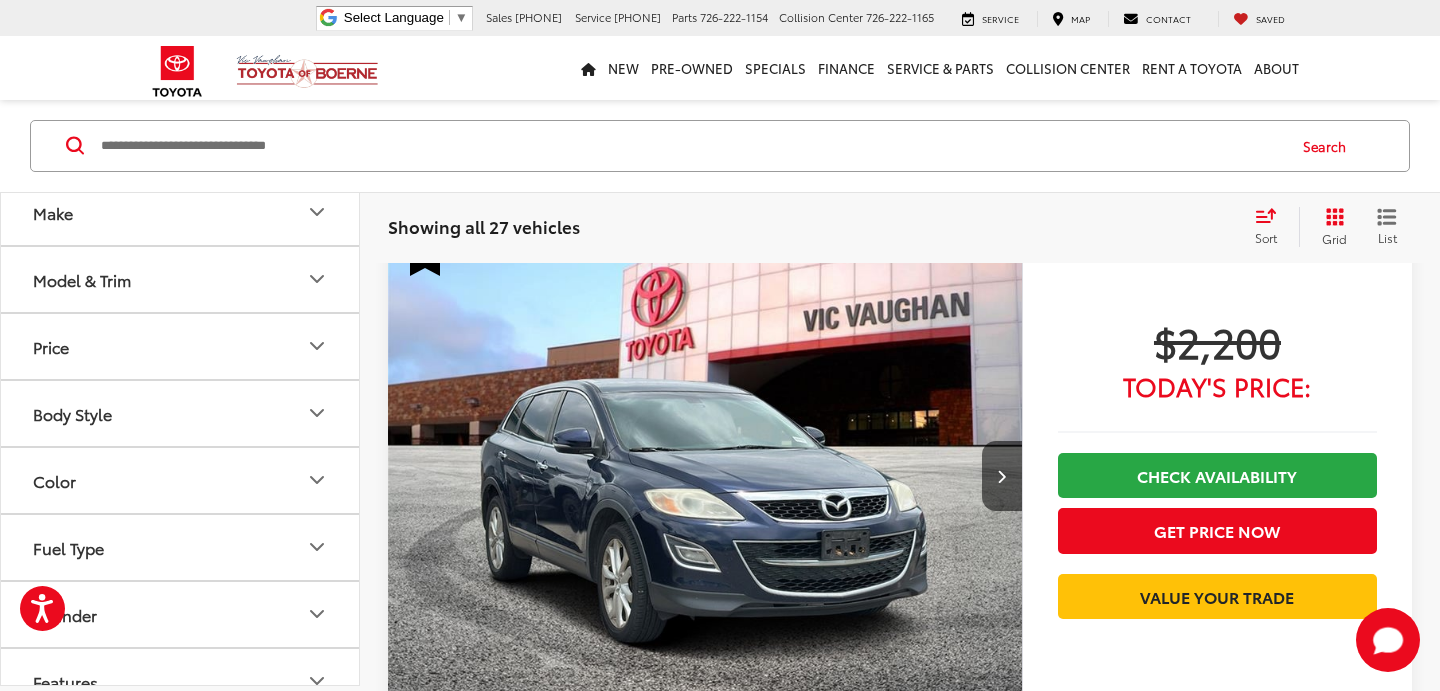 scroll, scrollTop: 112, scrollLeft: 0, axis: vertical 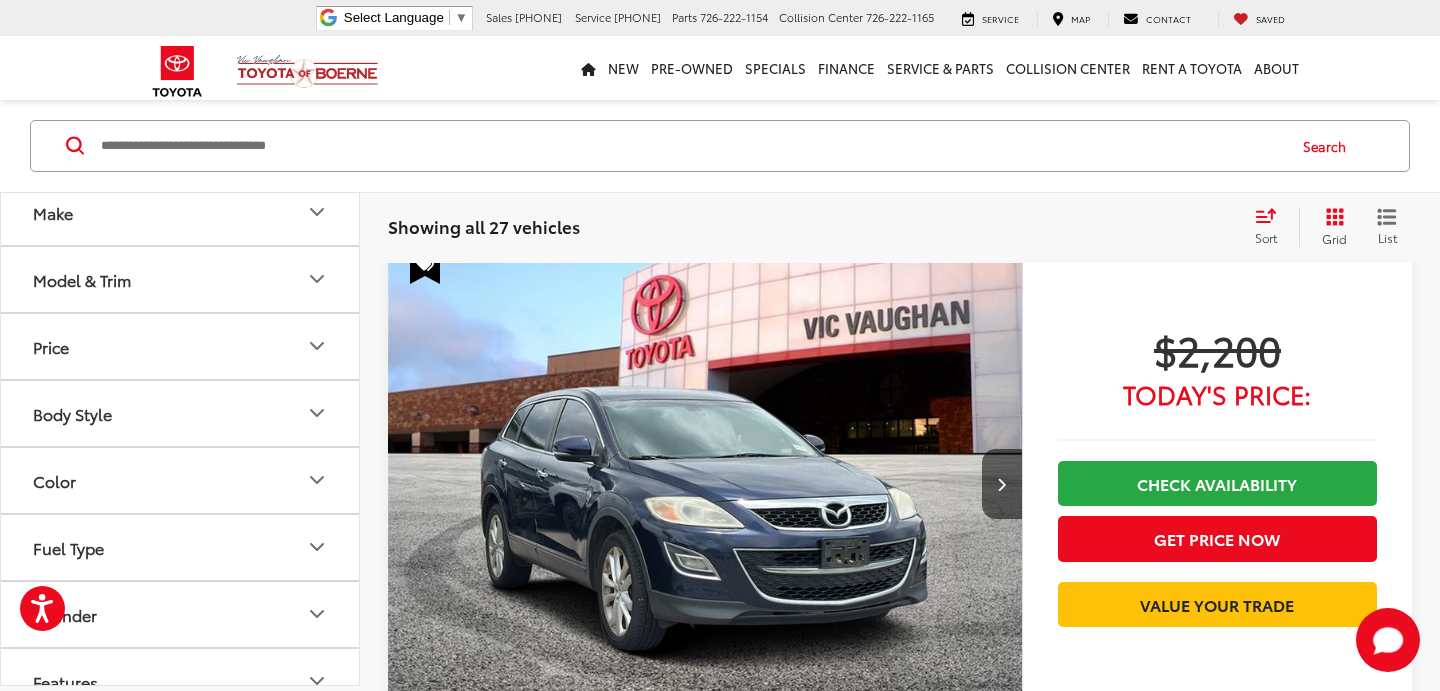 click at bounding box center [705, 485] 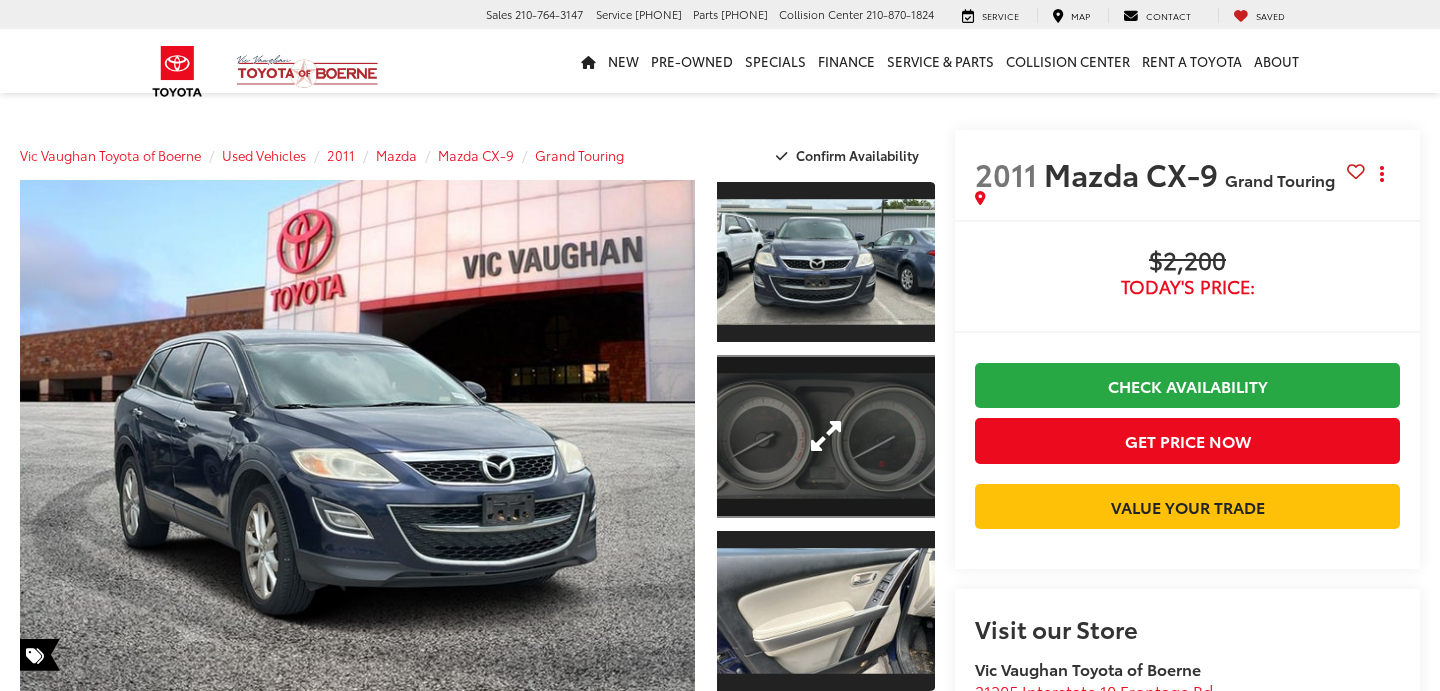 scroll, scrollTop: 0, scrollLeft: 0, axis: both 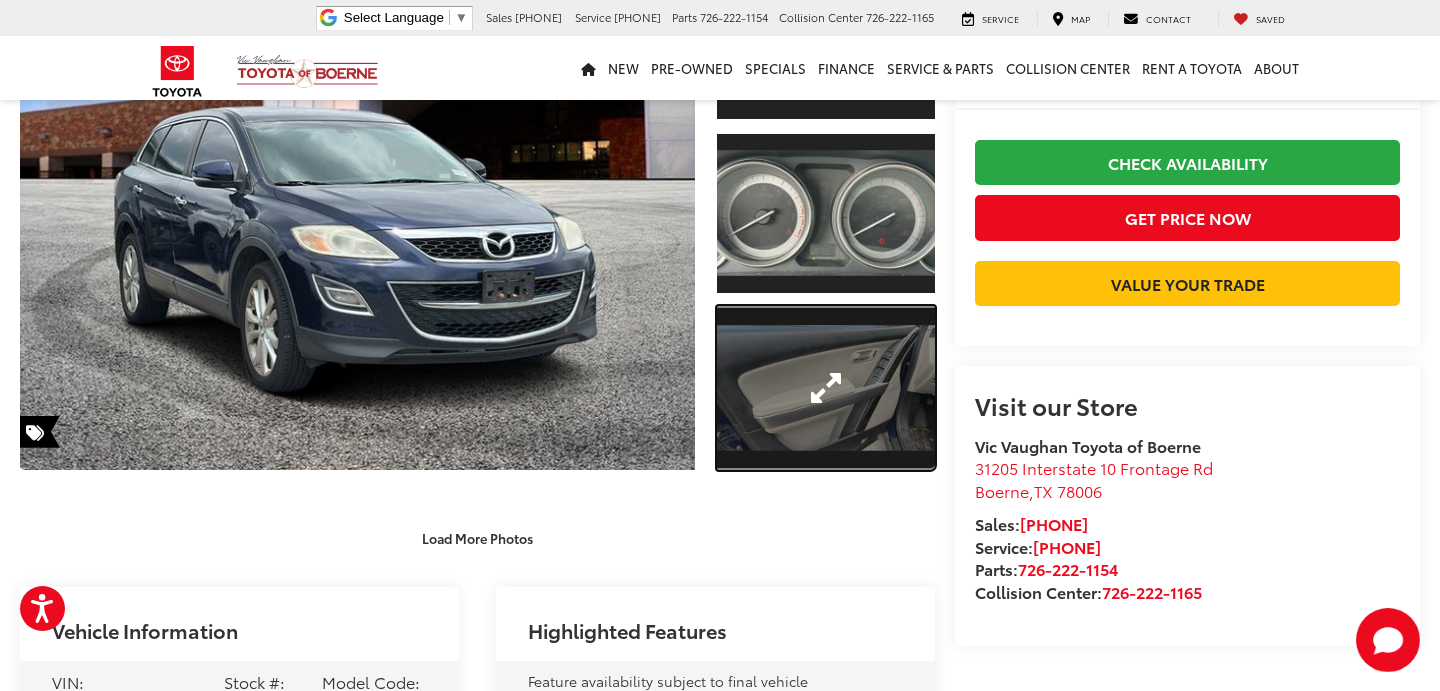 click at bounding box center (826, 388) 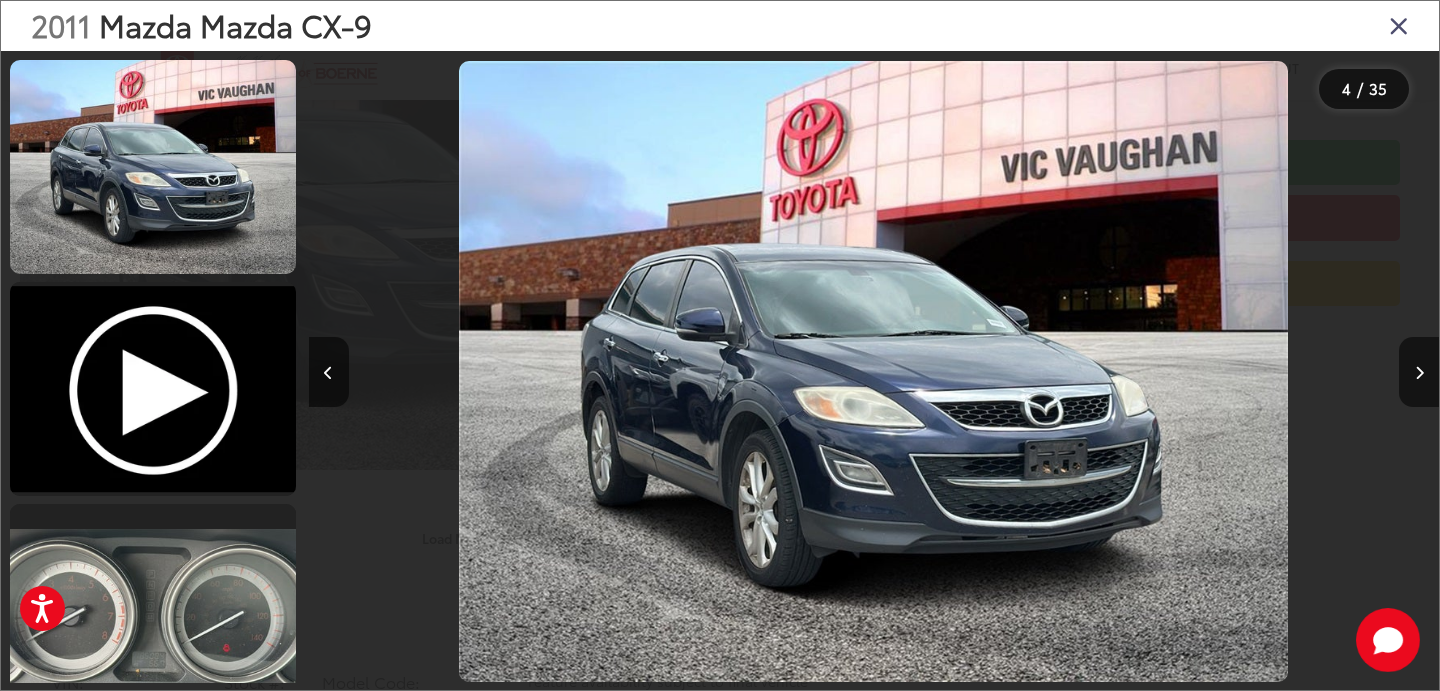 scroll, scrollTop: 479, scrollLeft: 0, axis: vertical 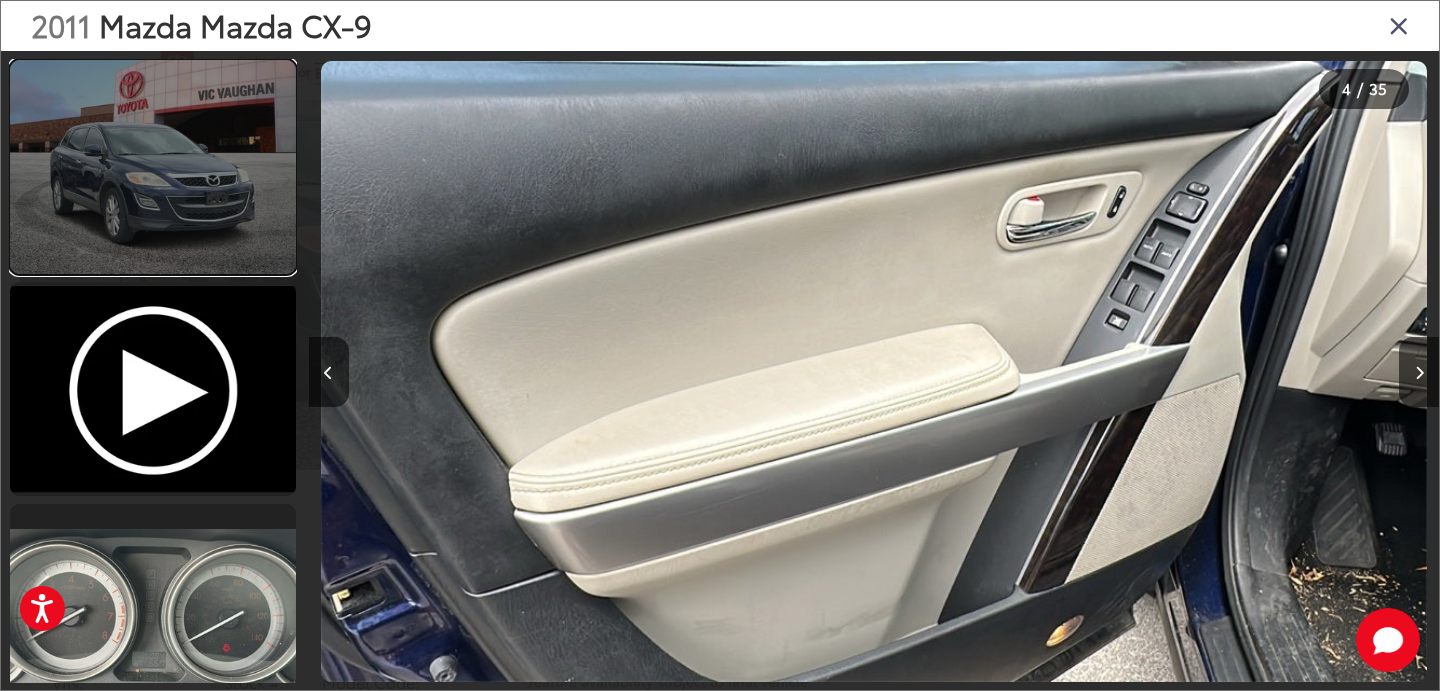 click at bounding box center (153, 167) 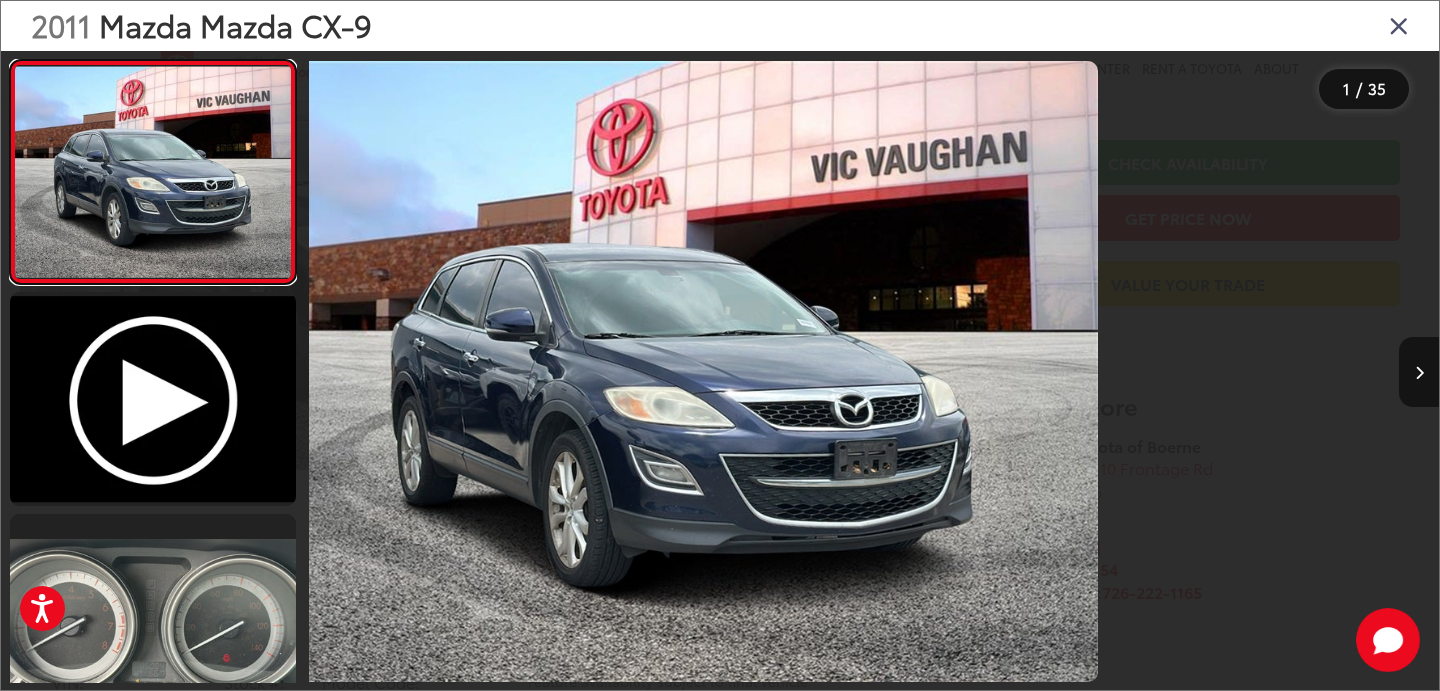 scroll, scrollTop: 0, scrollLeft: 0, axis: both 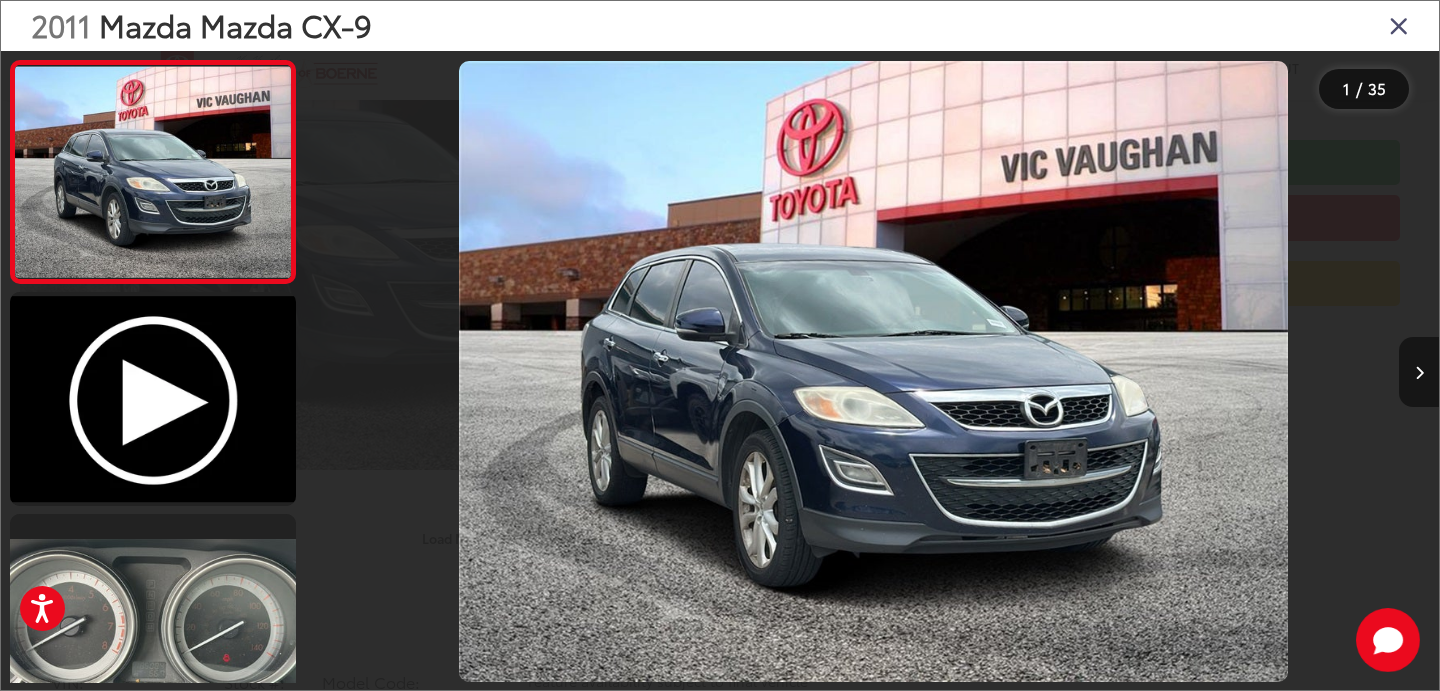 click at bounding box center [1419, 372] 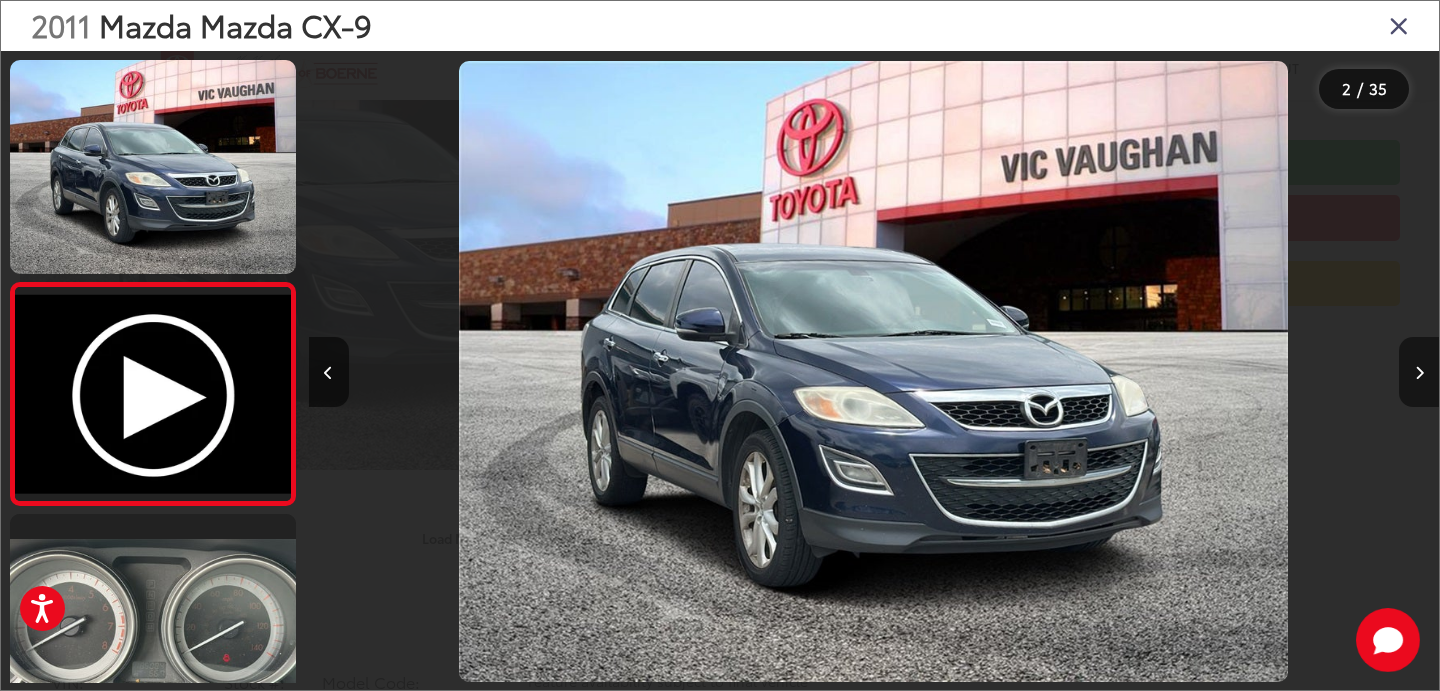 scroll, scrollTop: 0, scrollLeft: 262, axis: horizontal 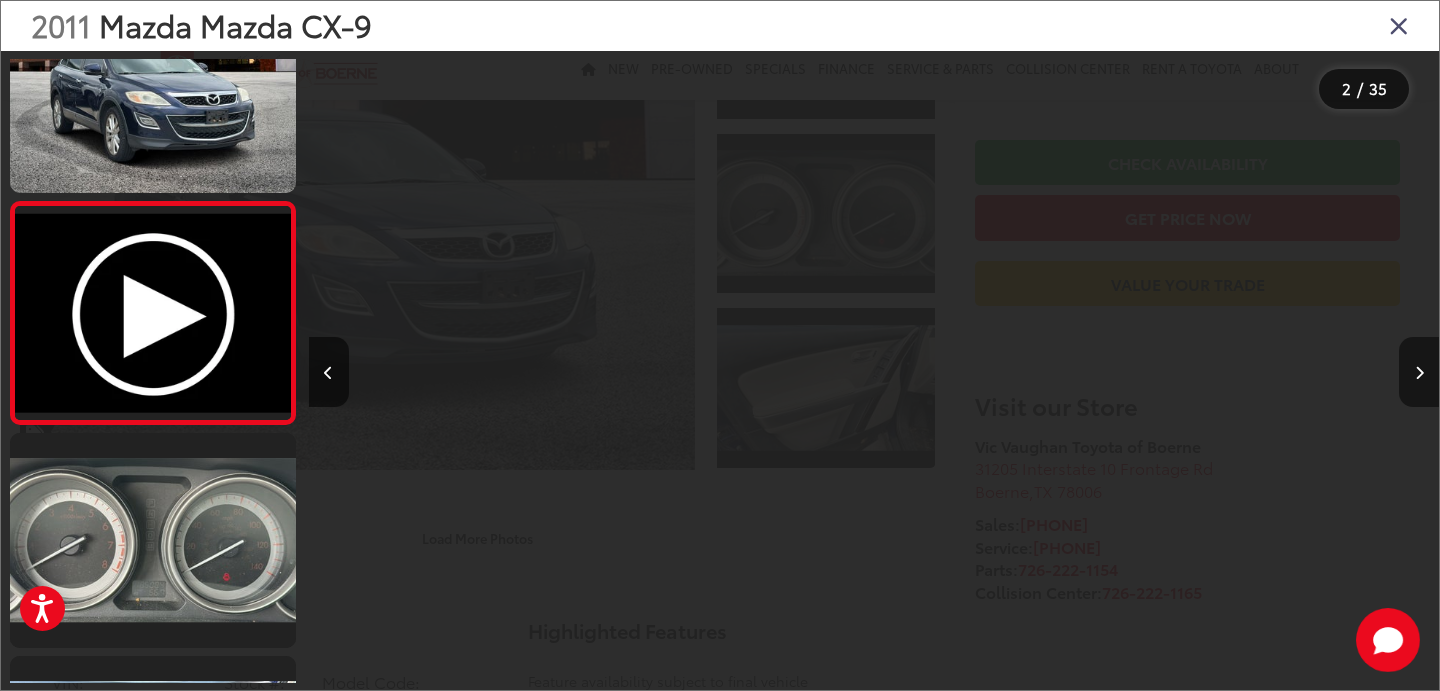 click at bounding box center [1419, 372] 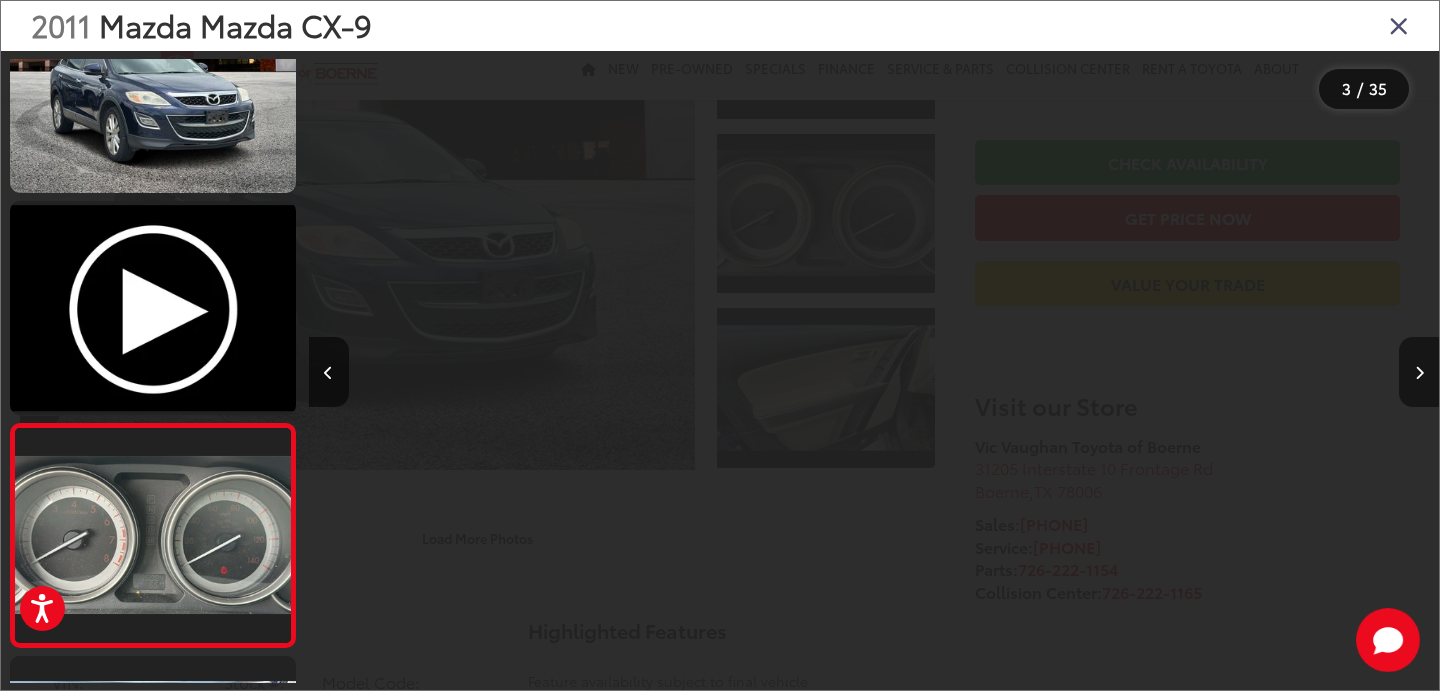 scroll, scrollTop: 0, scrollLeft: 1194, axis: horizontal 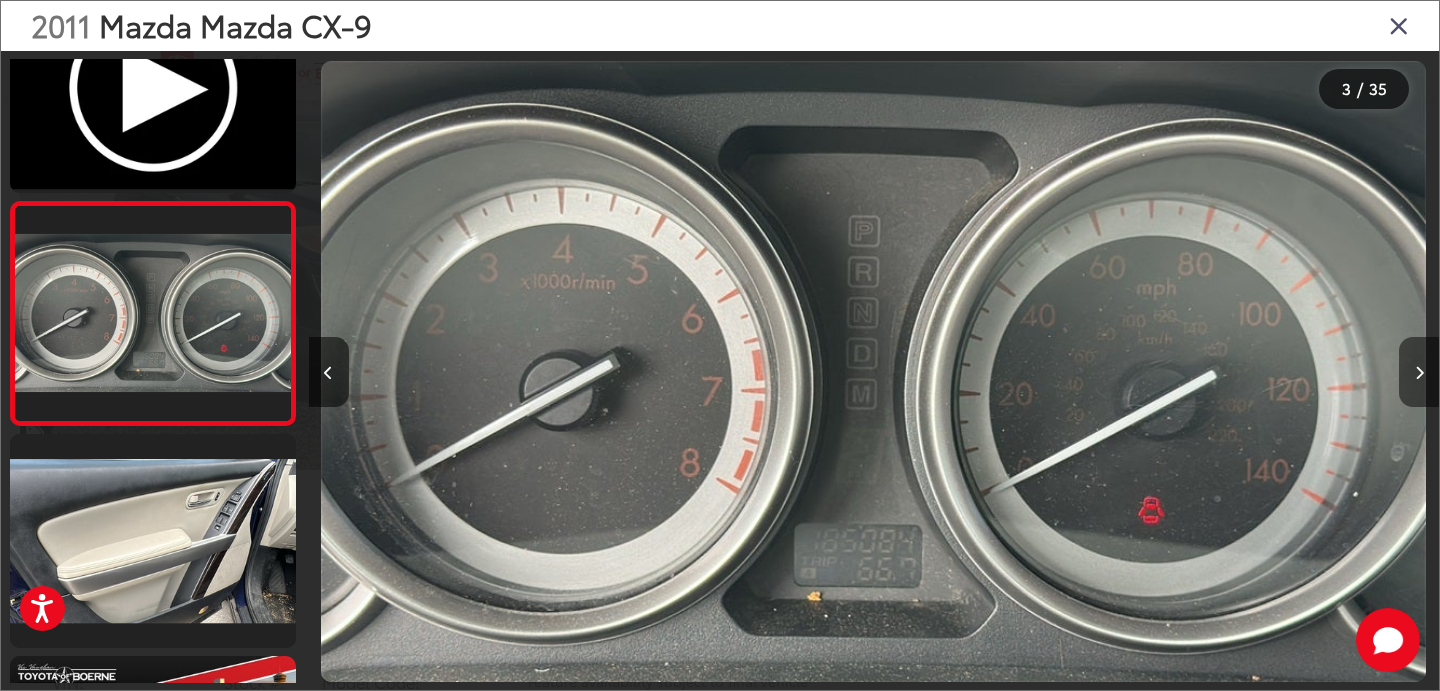click at bounding box center [1419, 372] 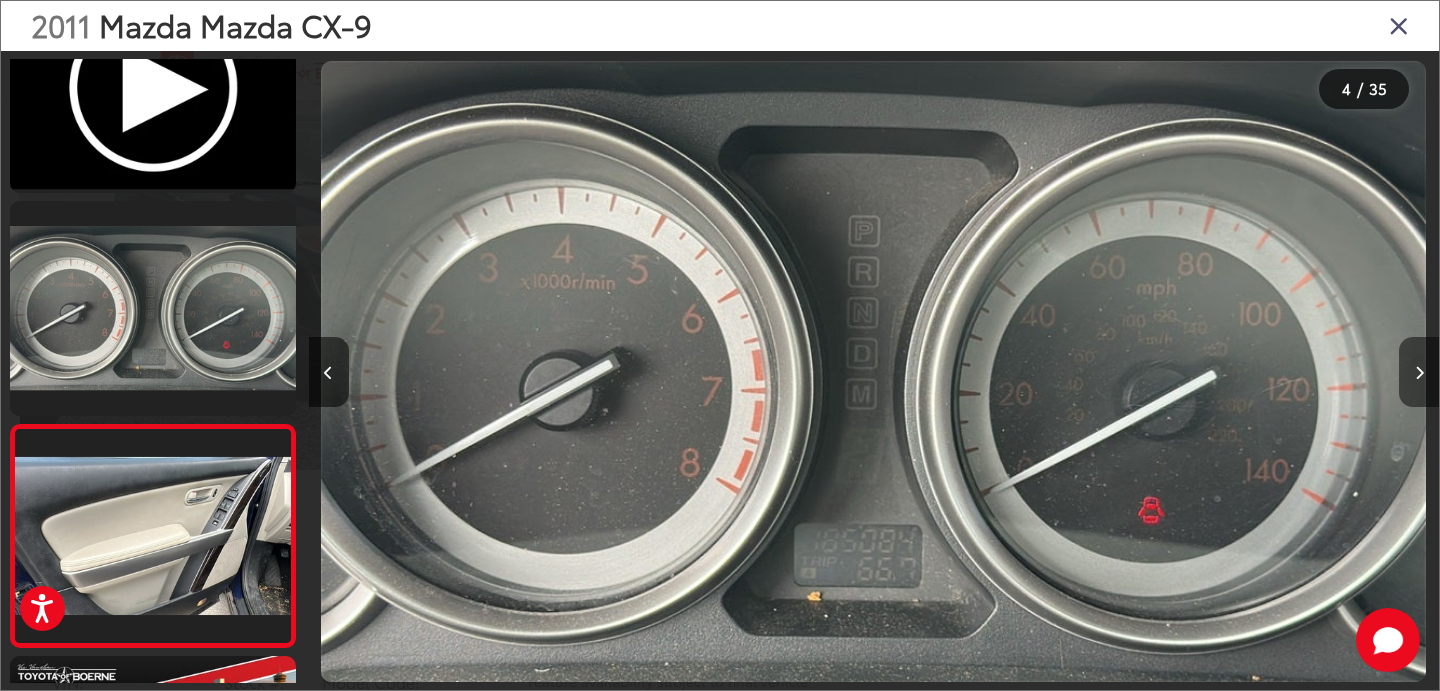 scroll, scrollTop: 0, scrollLeft: 2523, axis: horizontal 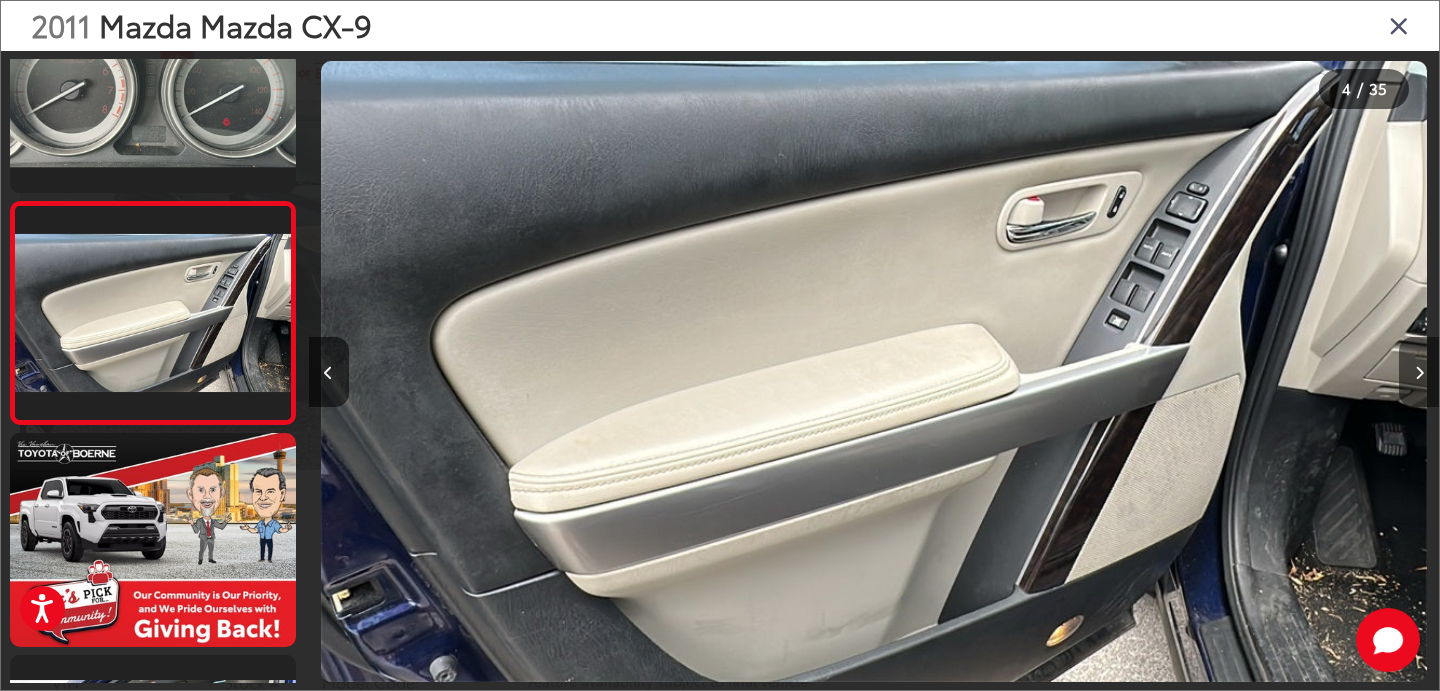 click at bounding box center (1419, 372) 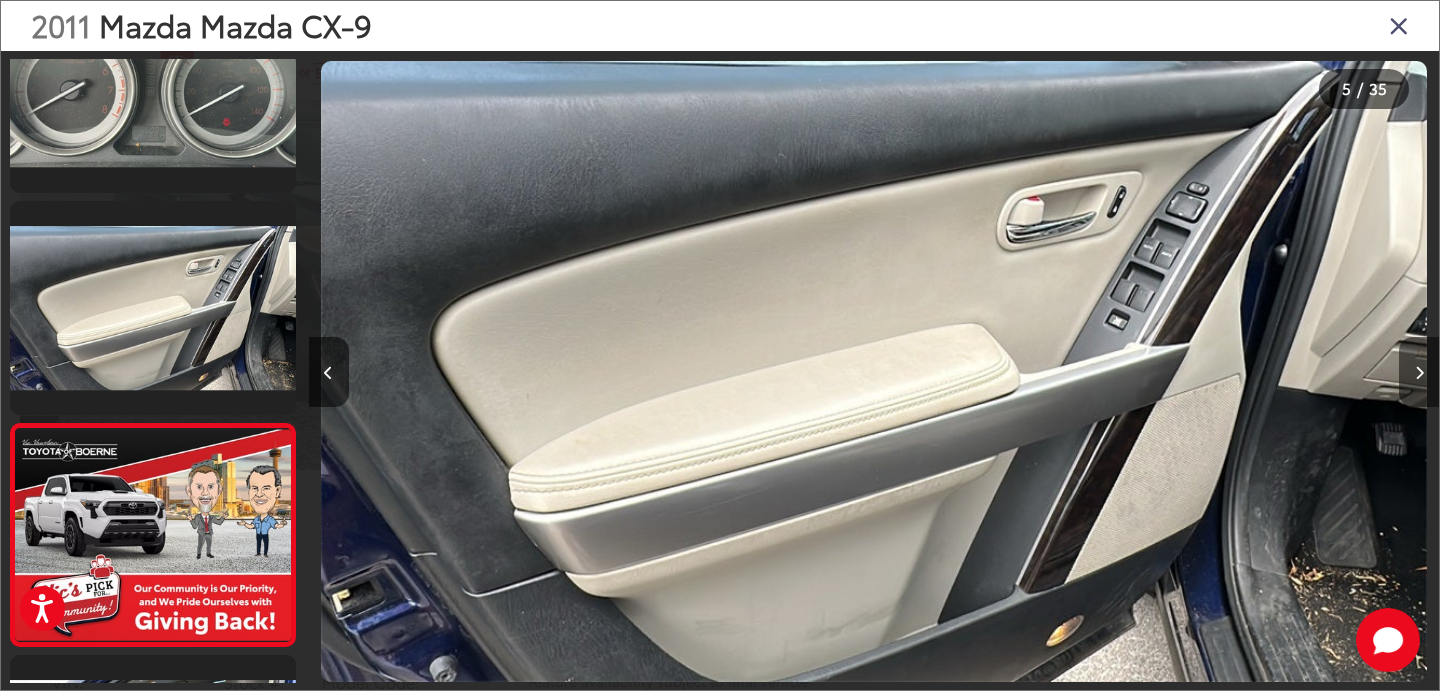 scroll, scrollTop: 0, scrollLeft: 3653, axis: horizontal 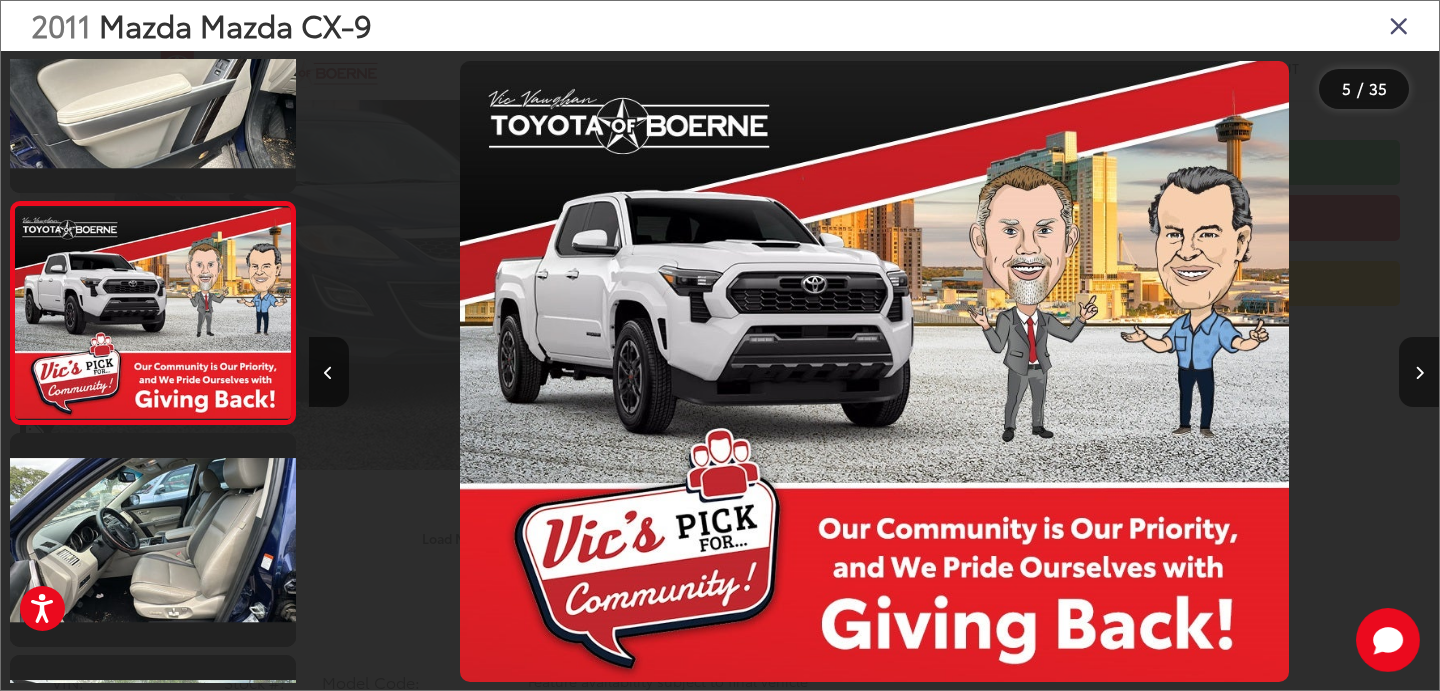 click at bounding box center [1419, 372] 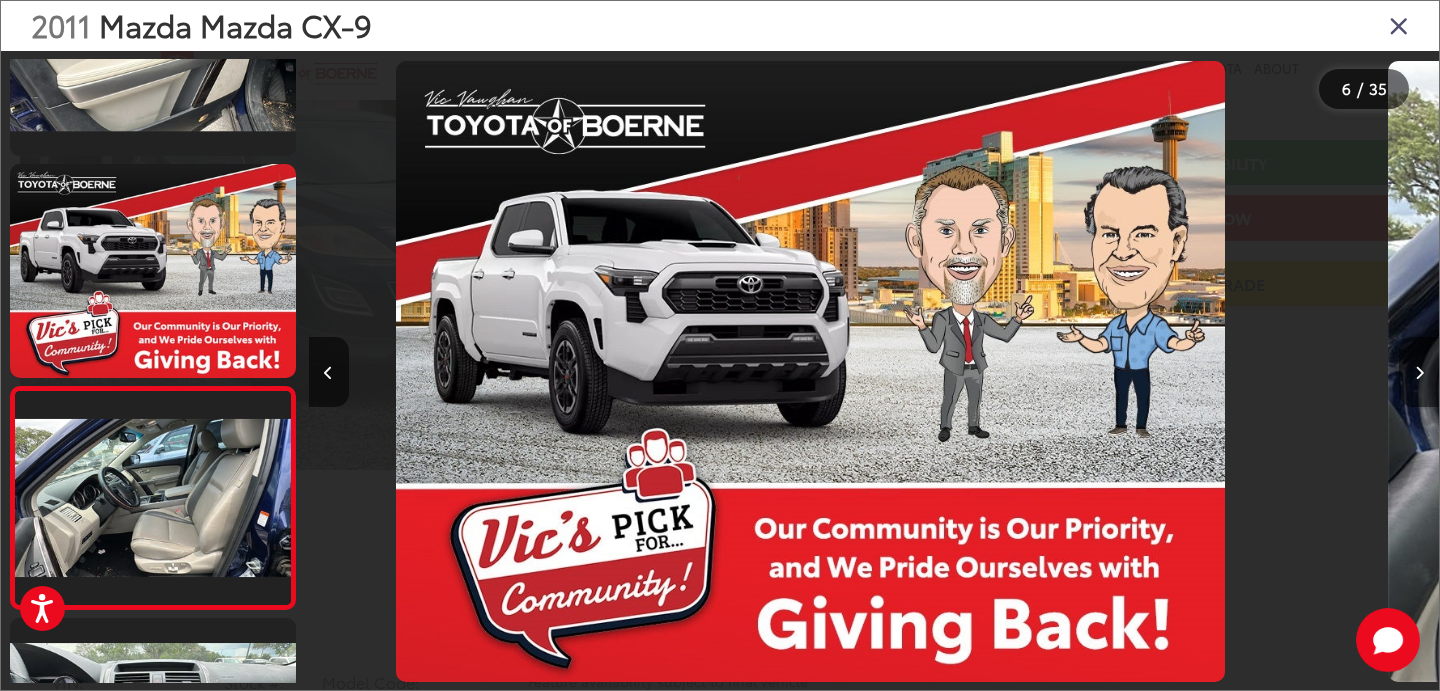 scroll, scrollTop: 867, scrollLeft: 0, axis: vertical 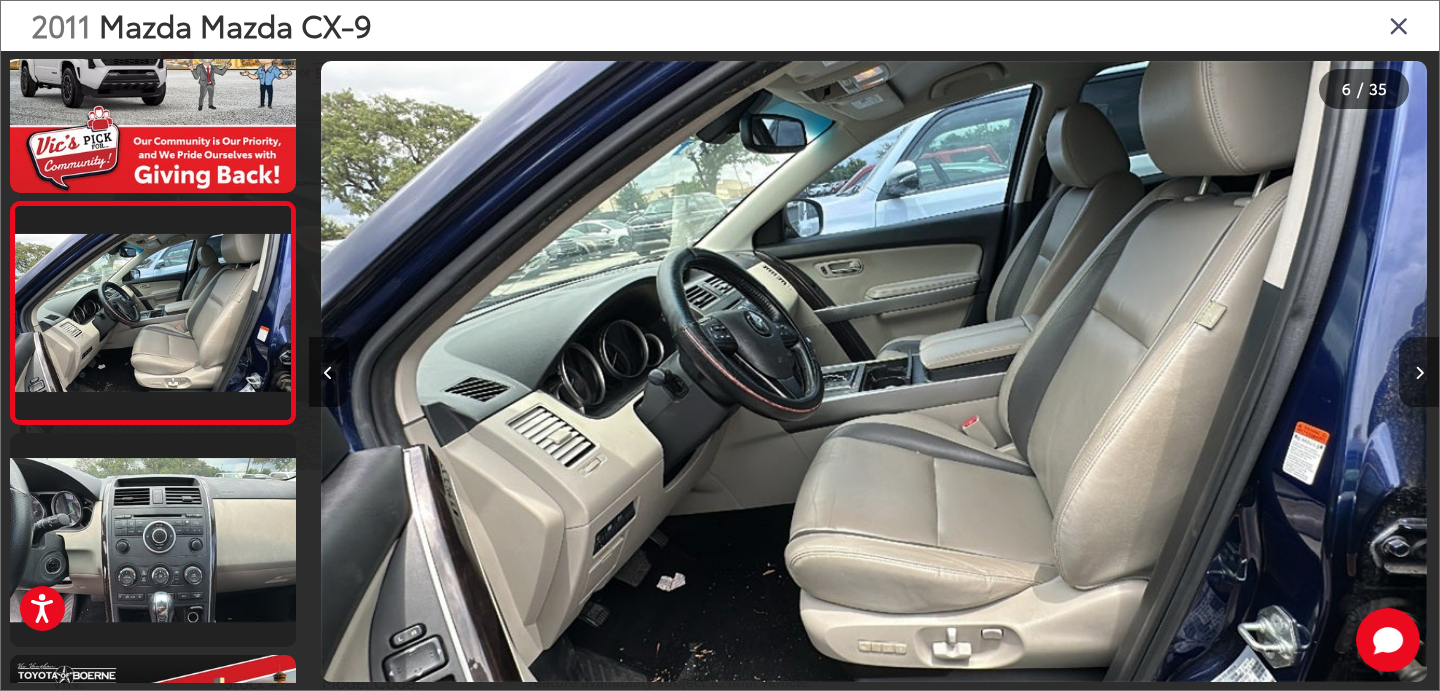 click at bounding box center [1419, 372] 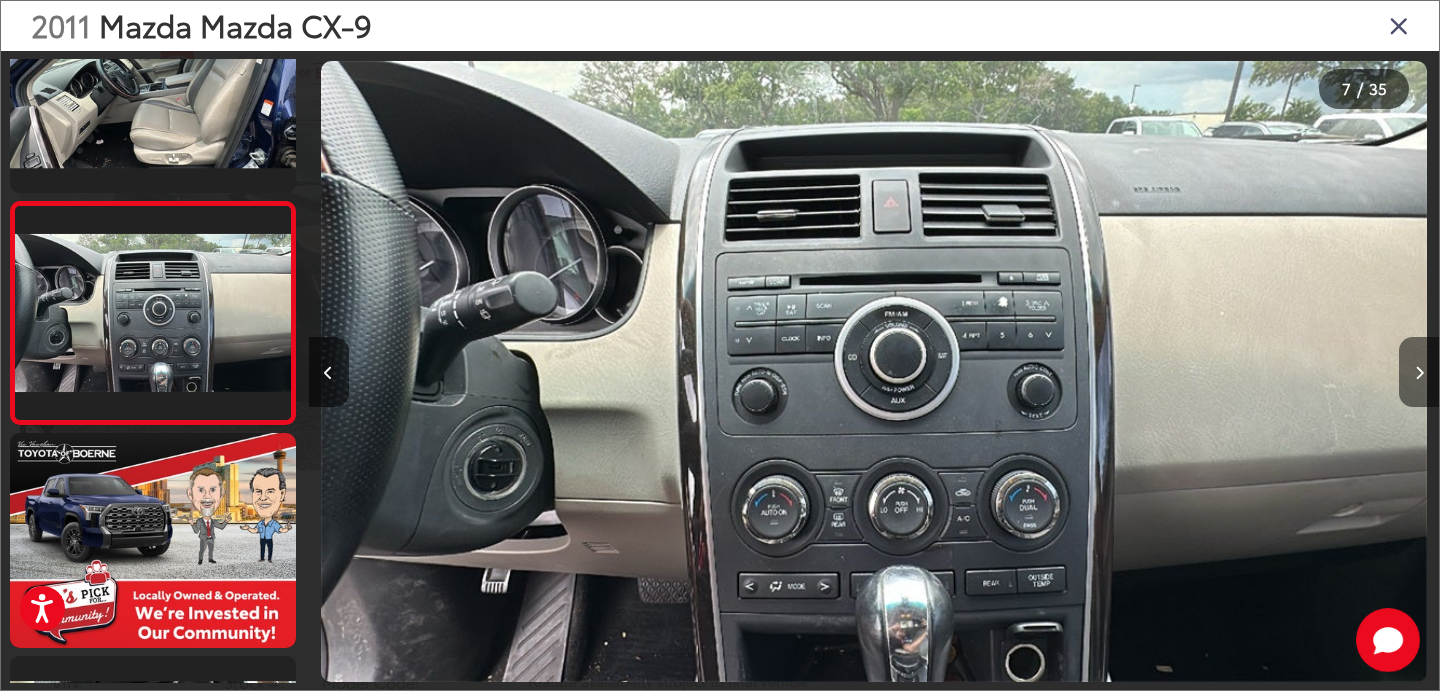 click at bounding box center (1419, 372) 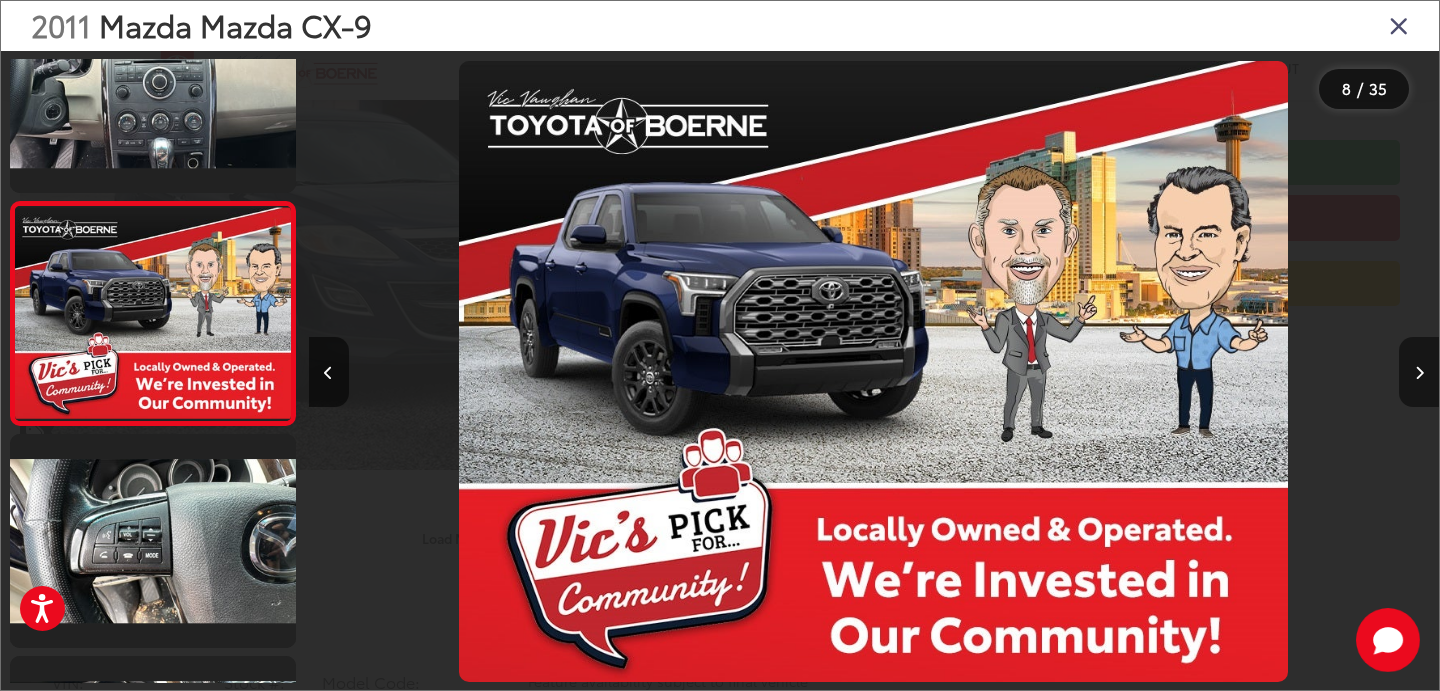 click at bounding box center [1419, 372] 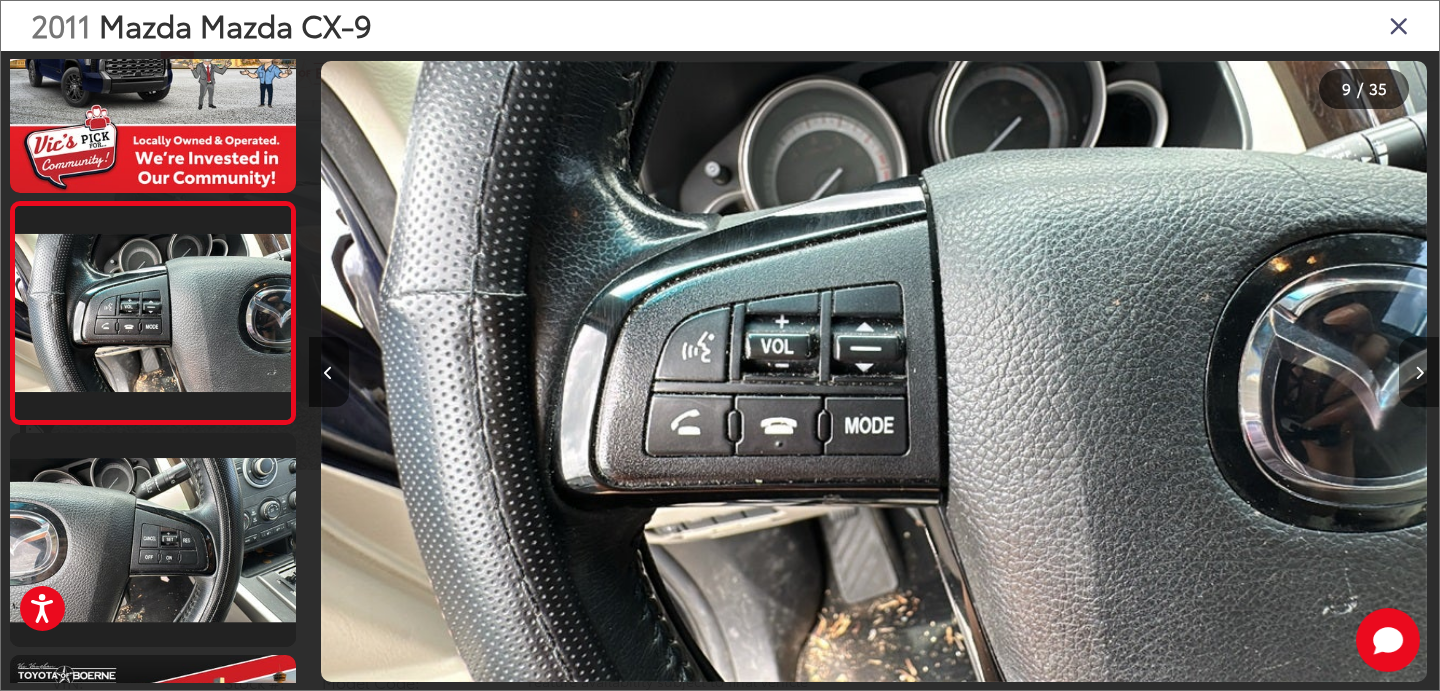 click at bounding box center (1419, 372) 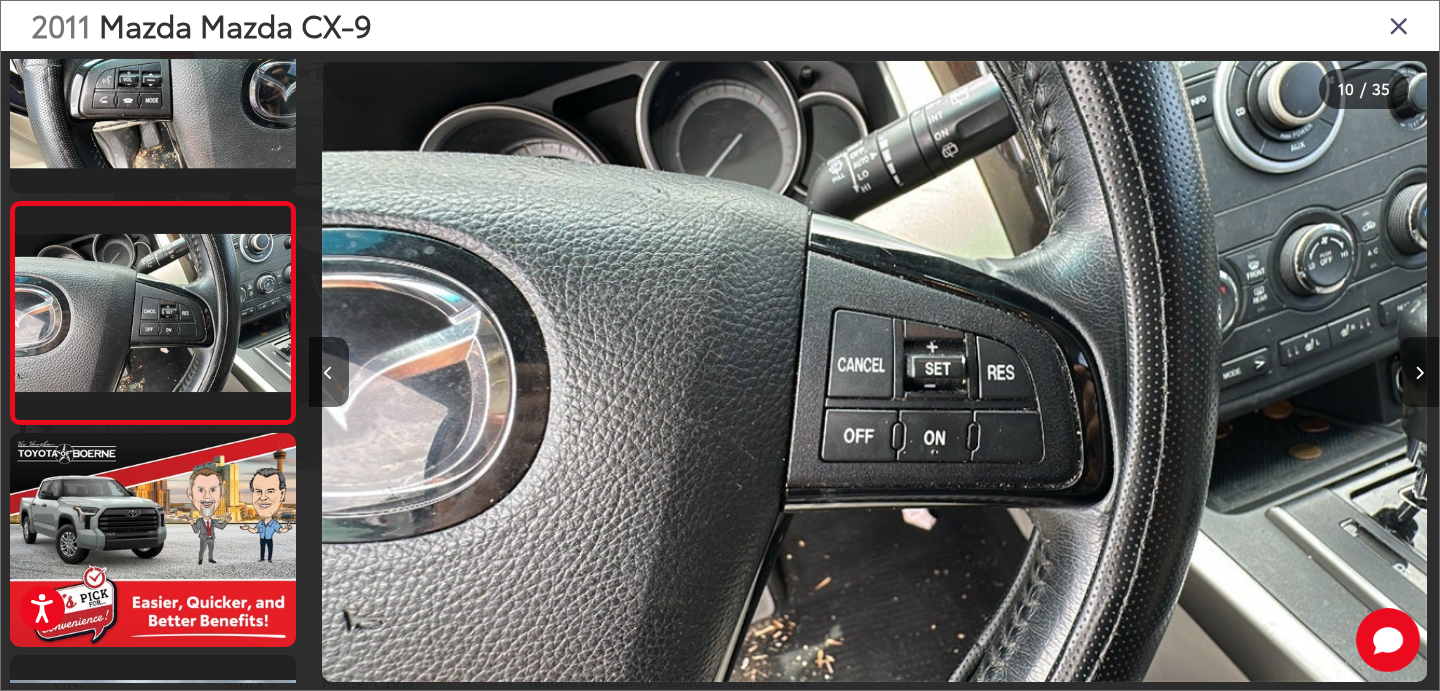 click at bounding box center [1419, 372] 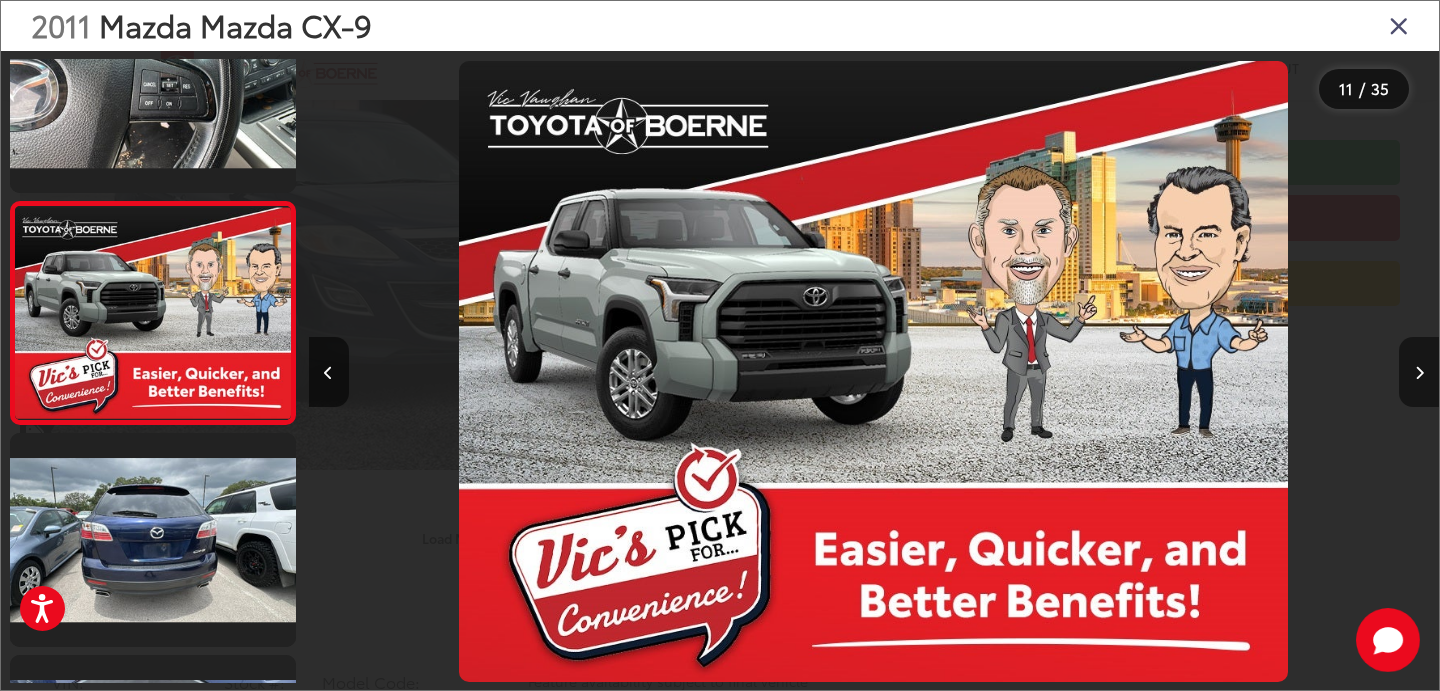 click at bounding box center (1419, 372) 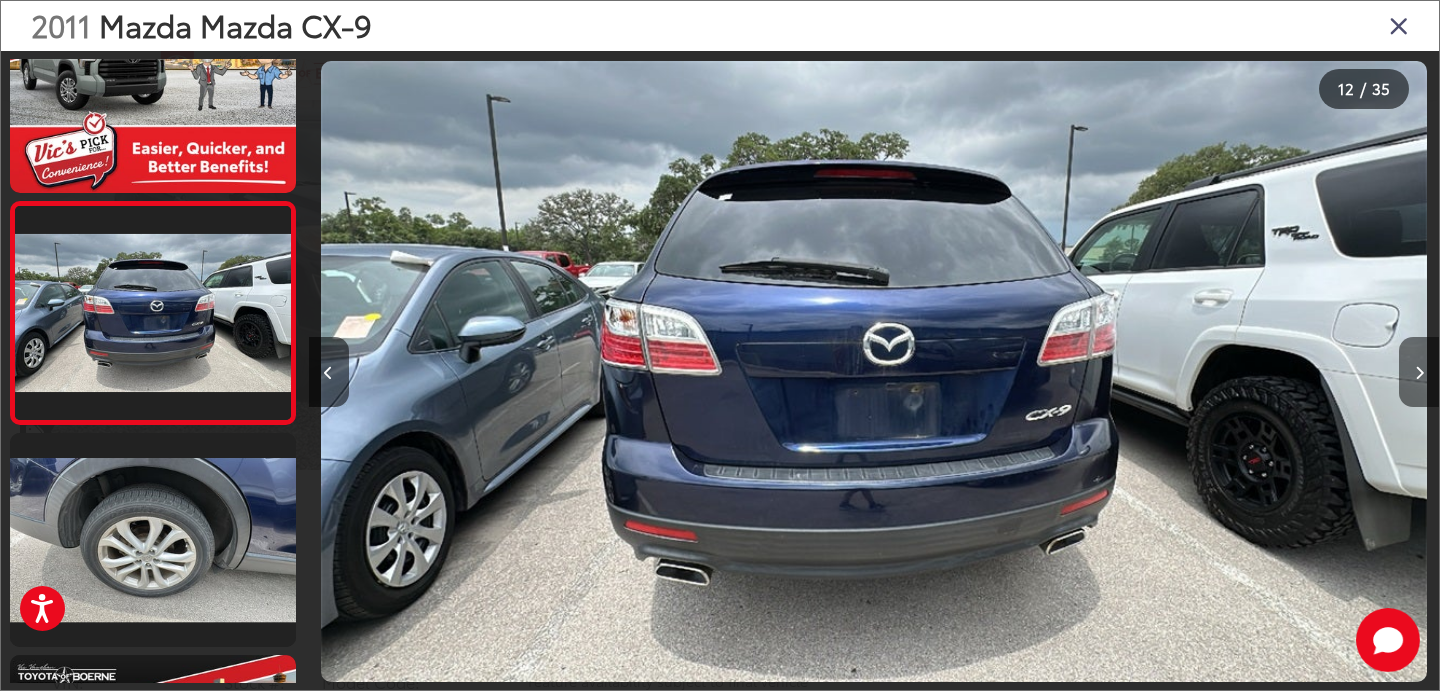 click at bounding box center [1419, 372] 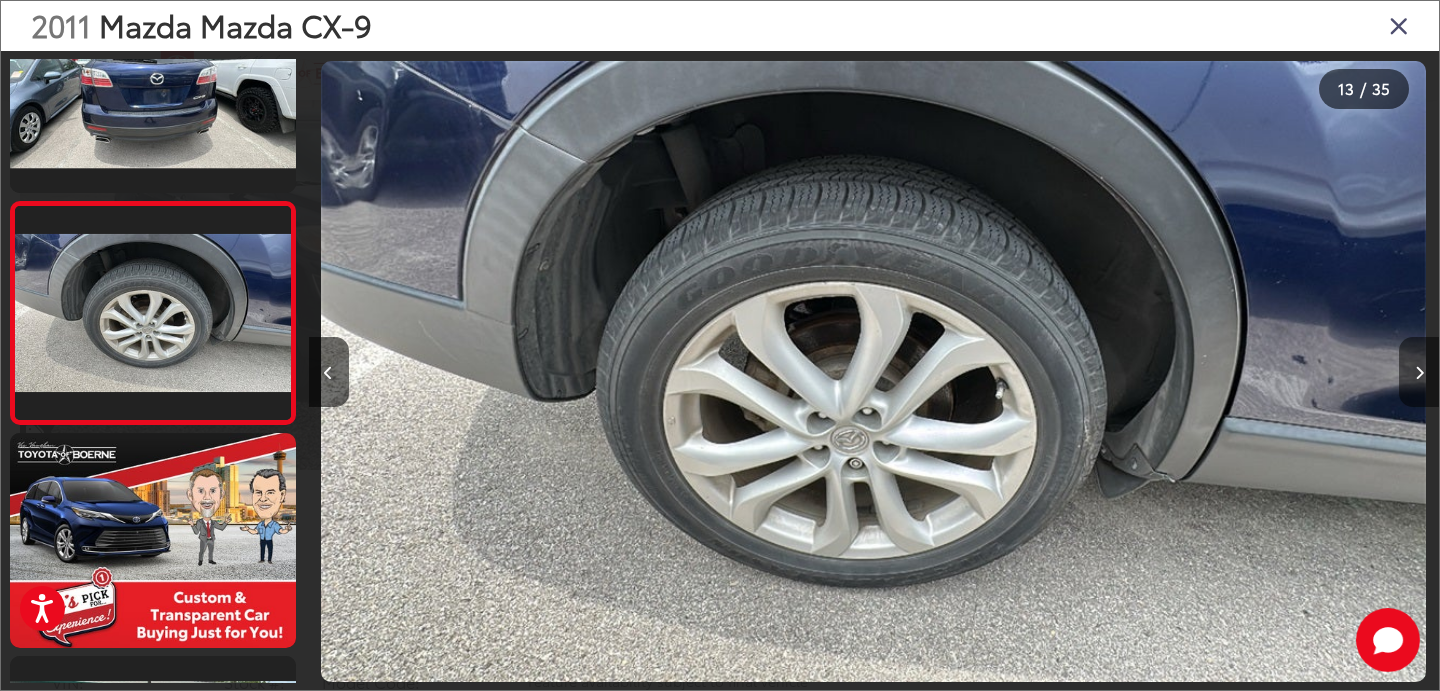 click at bounding box center [1419, 372] 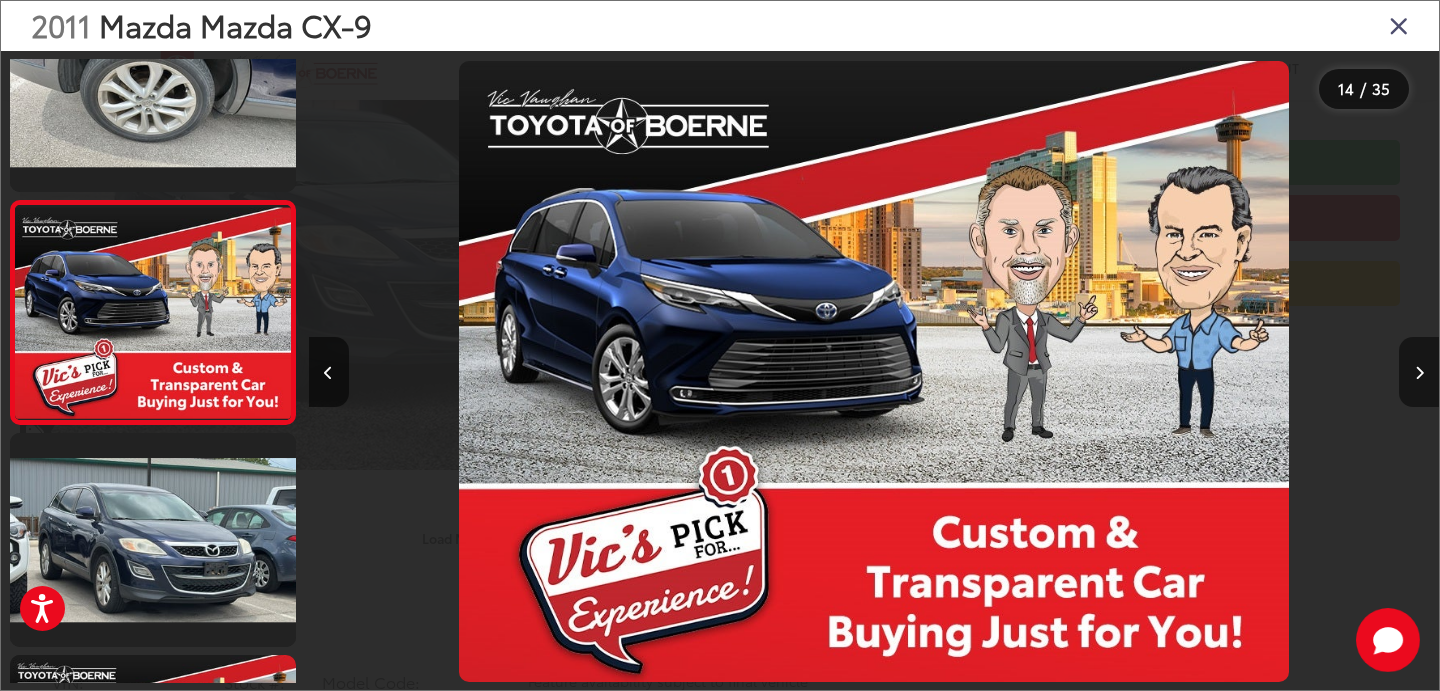 click at bounding box center (1419, 372) 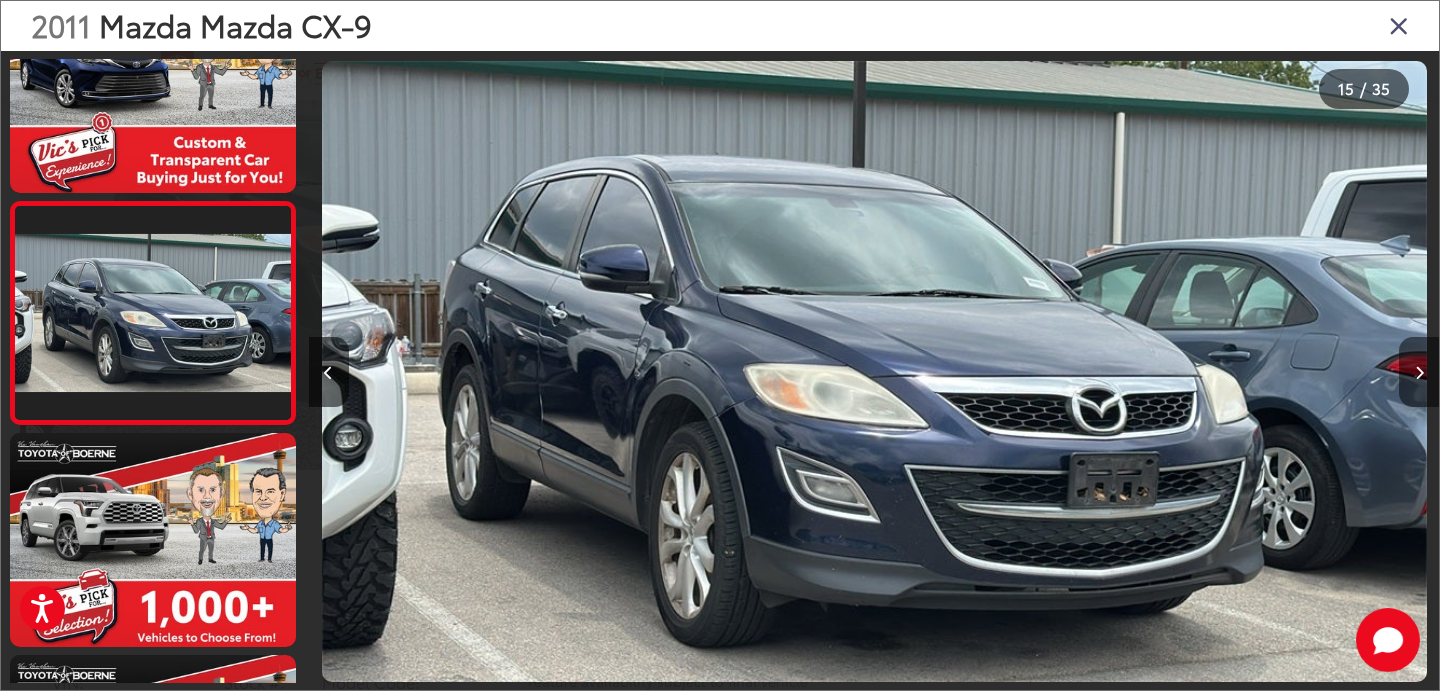 click at bounding box center [1419, 372] 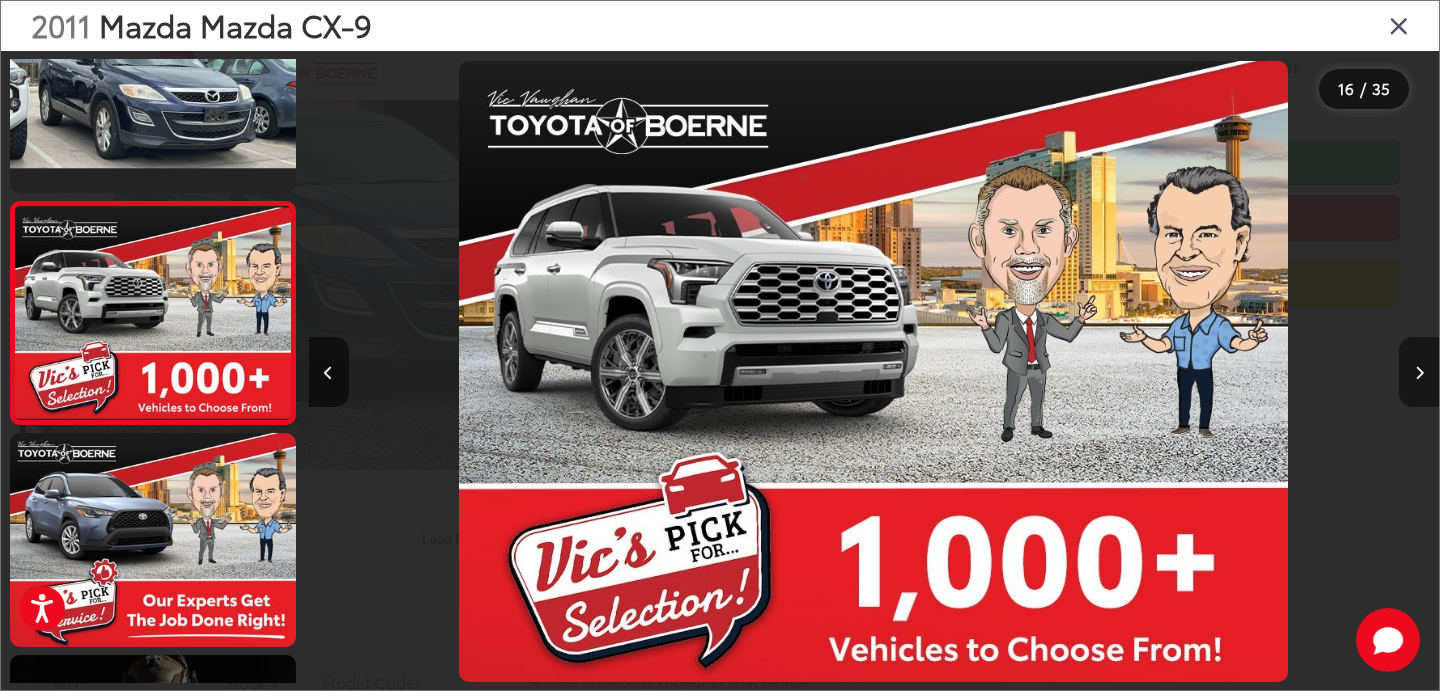 click at bounding box center [1419, 372] 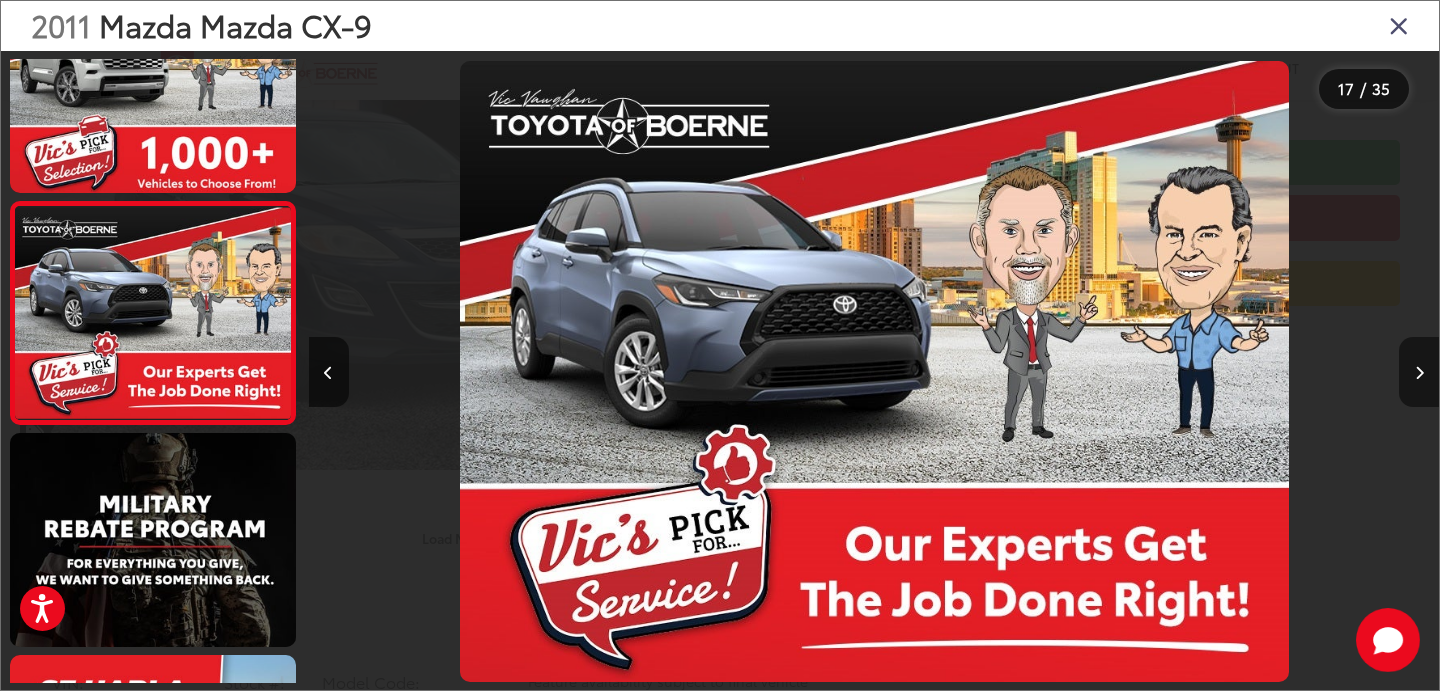 click at bounding box center (1419, 372) 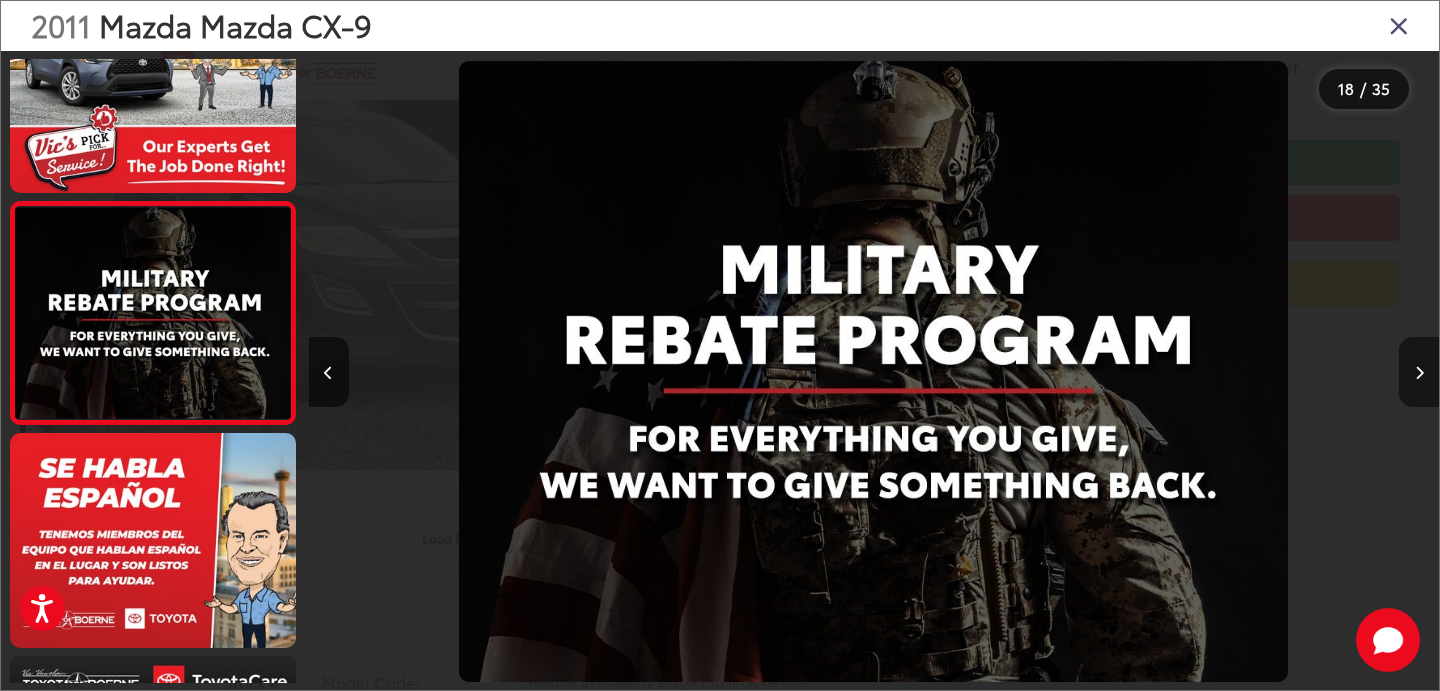click at bounding box center (1419, 372) 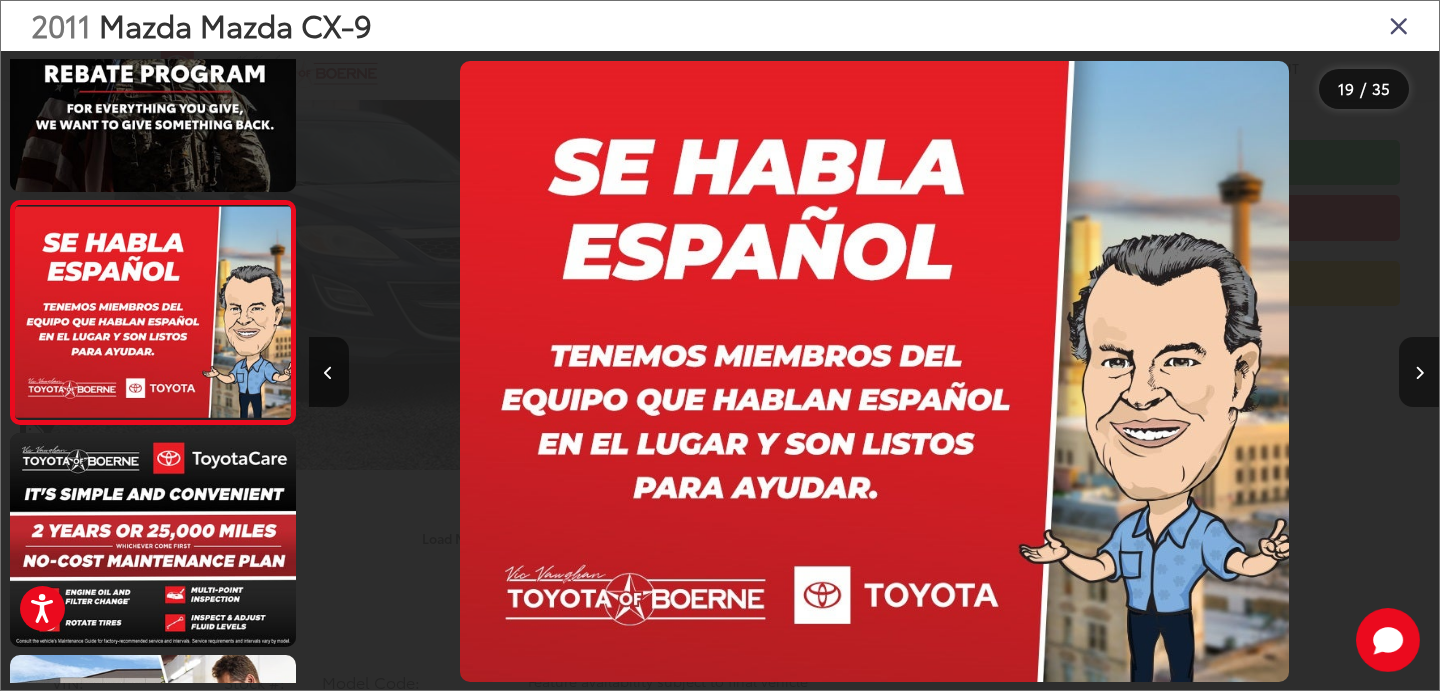 click at bounding box center (1419, 372) 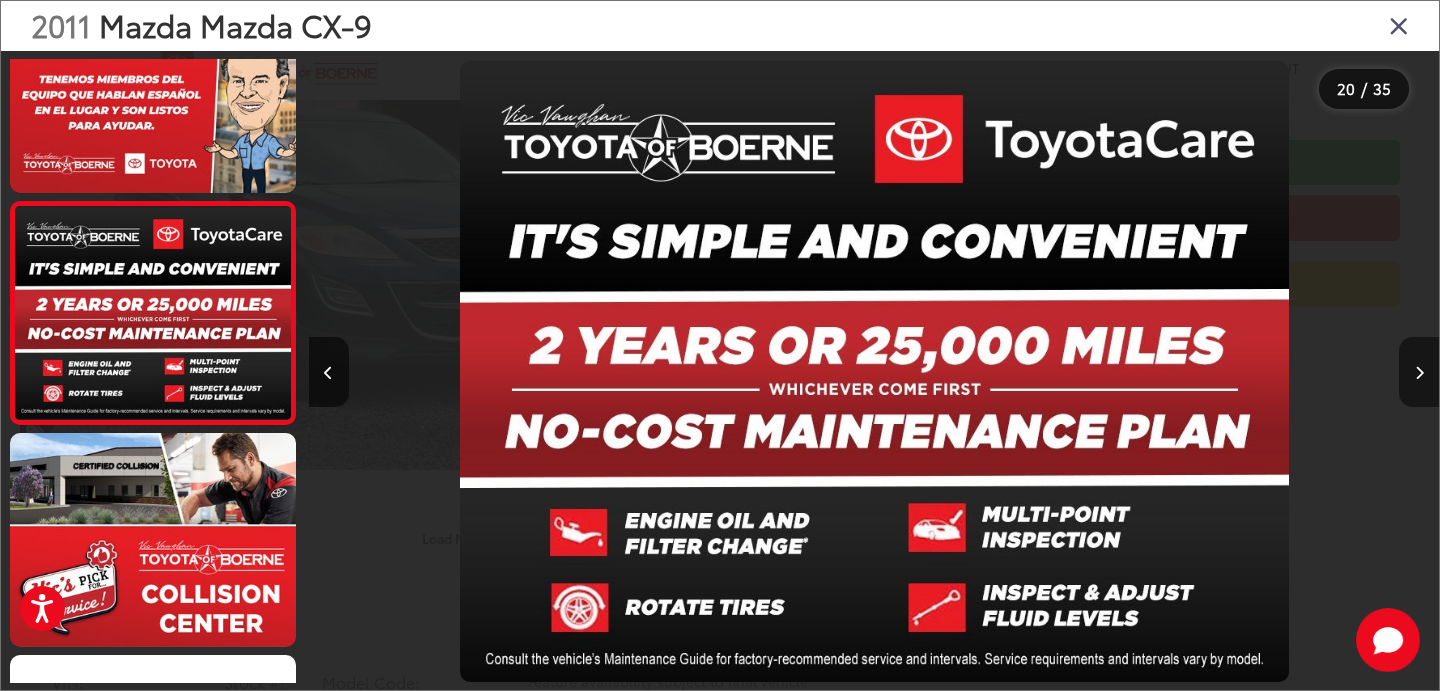 click at bounding box center (1419, 372) 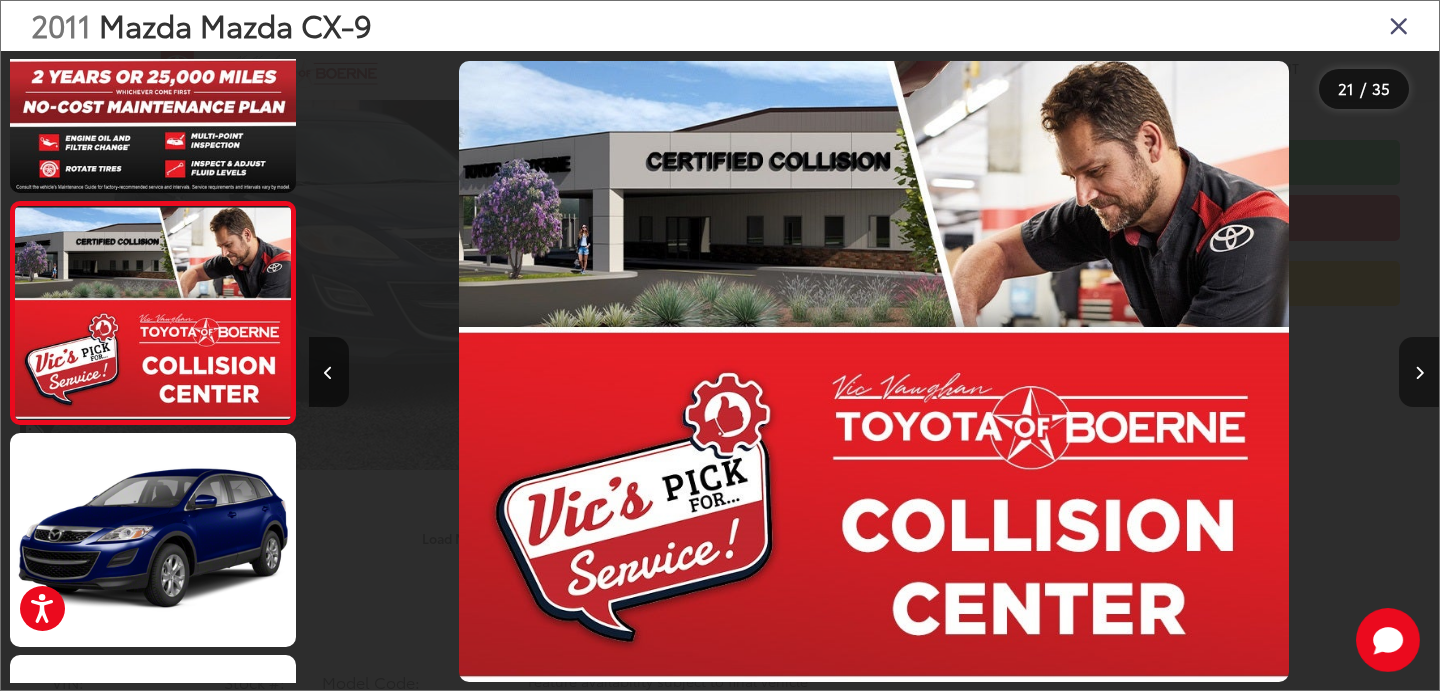 click at bounding box center [1419, 372] 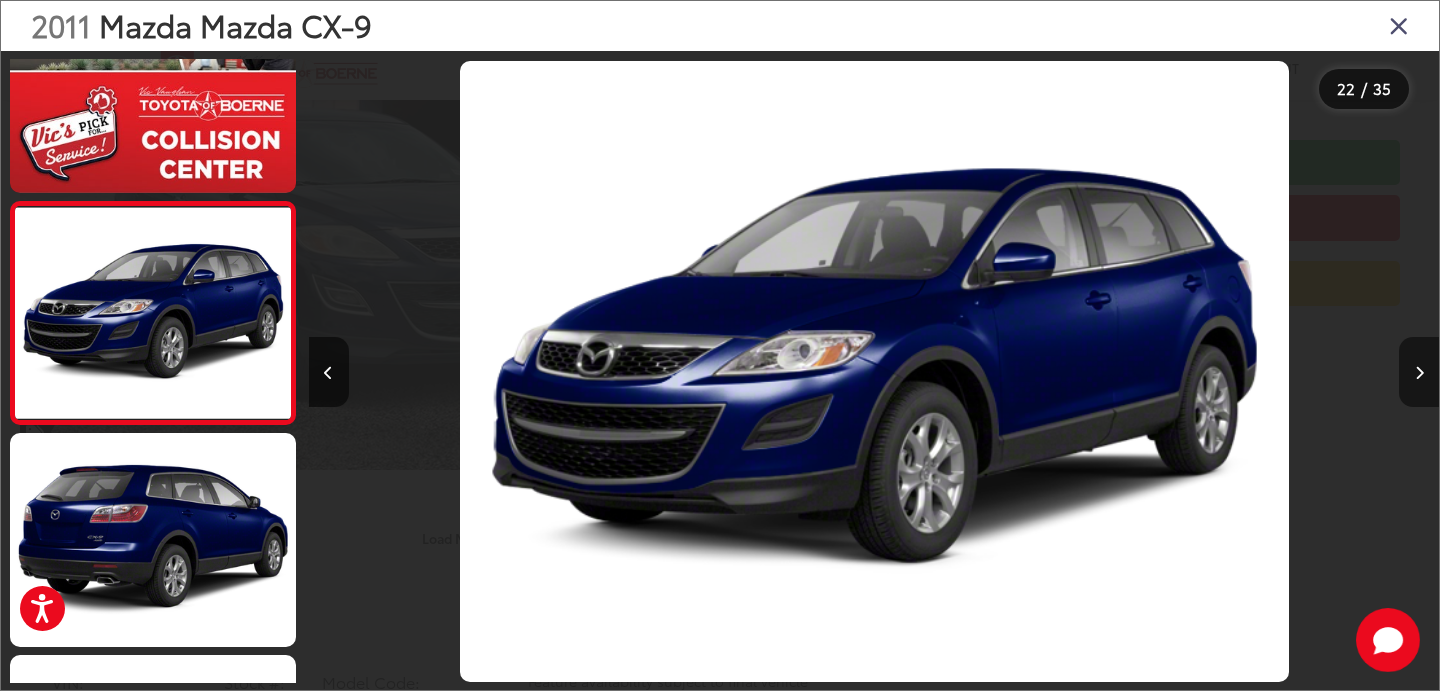 click at bounding box center (1419, 372) 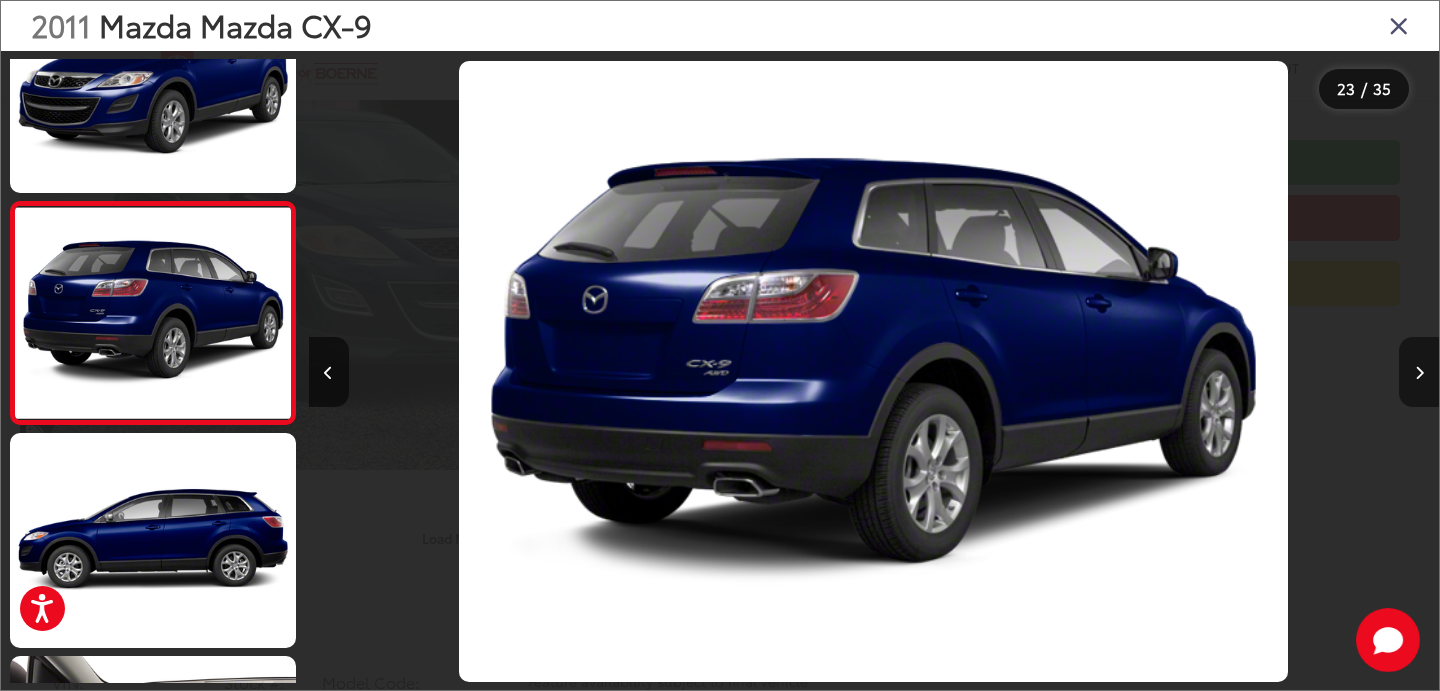 click at bounding box center (1419, 372) 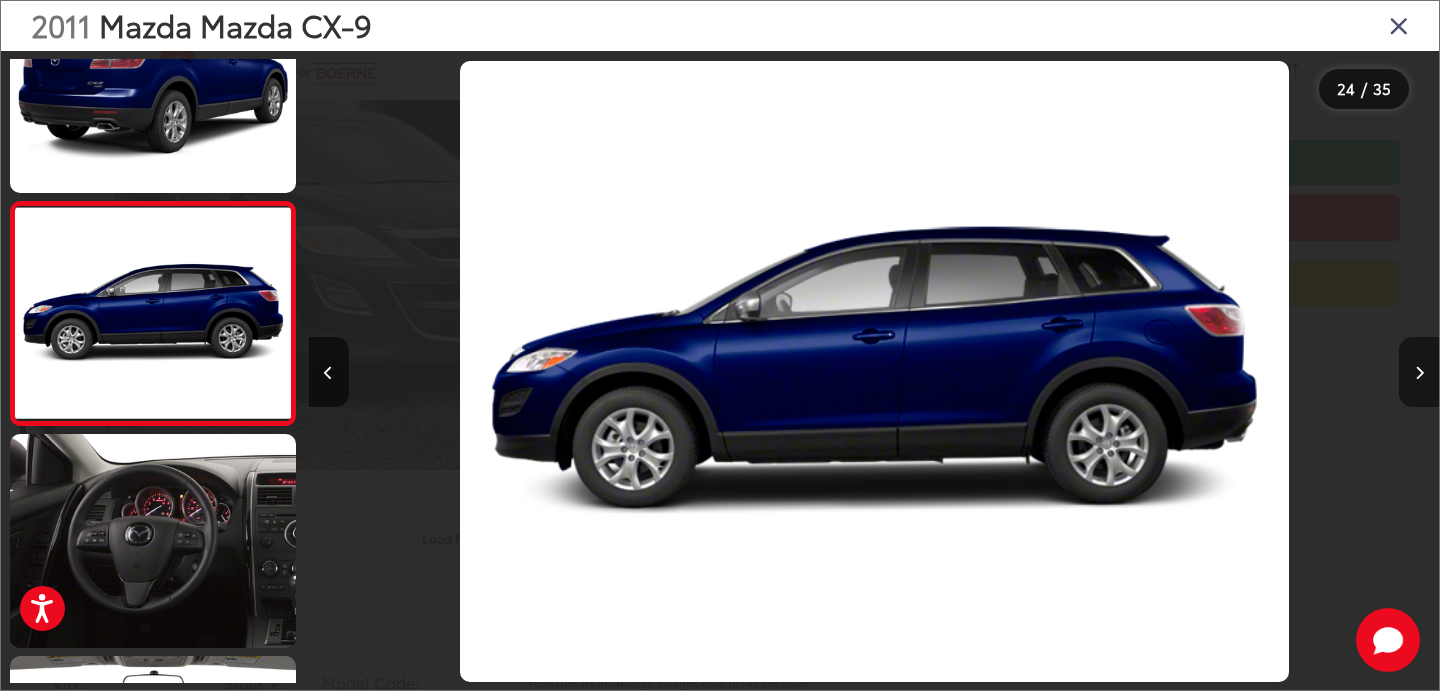 click at bounding box center (1419, 372) 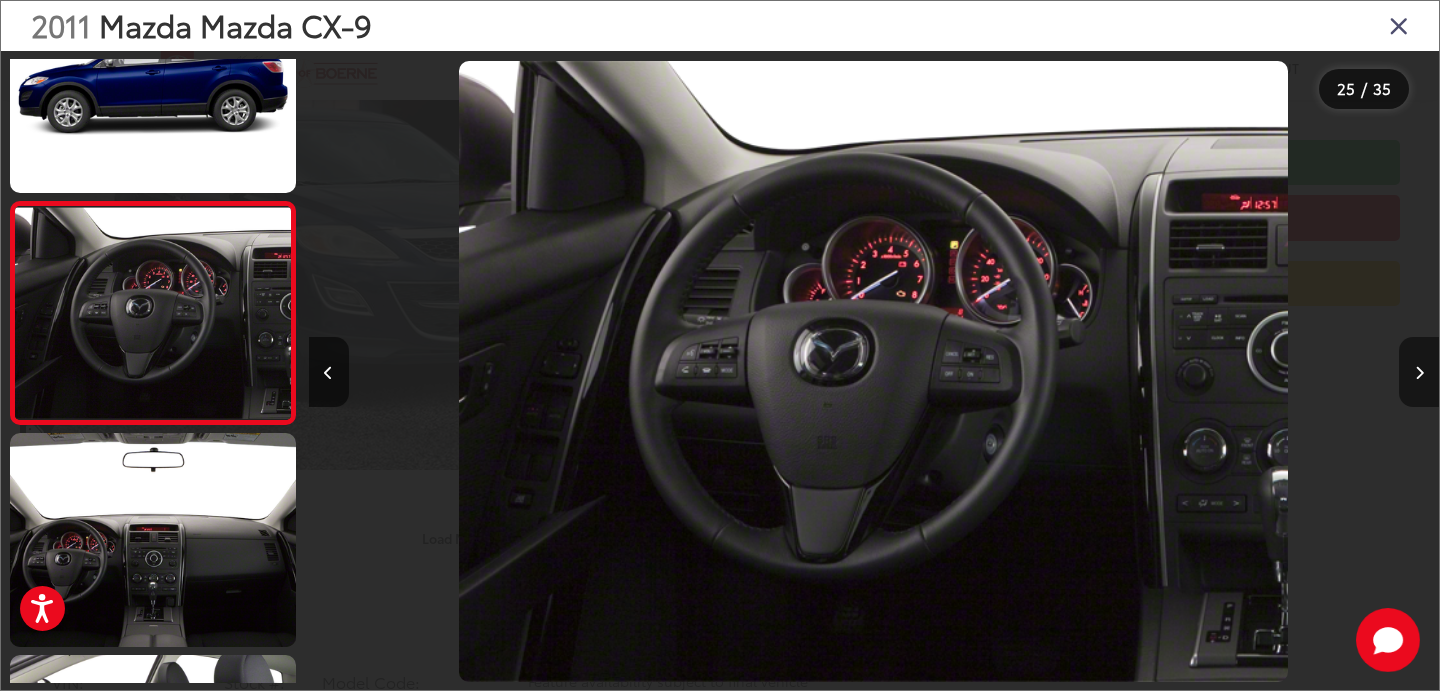 click at bounding box center (1419, 372) 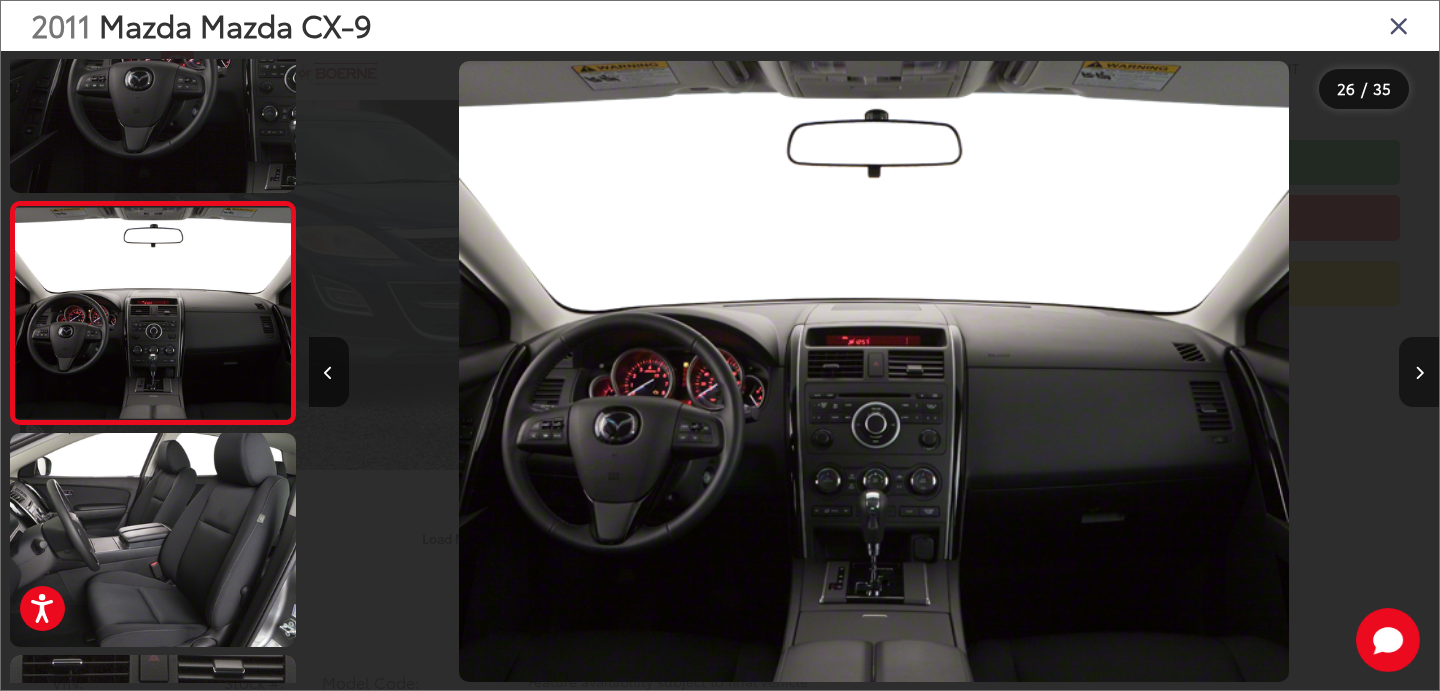 click at bounding box center (1419, 372) 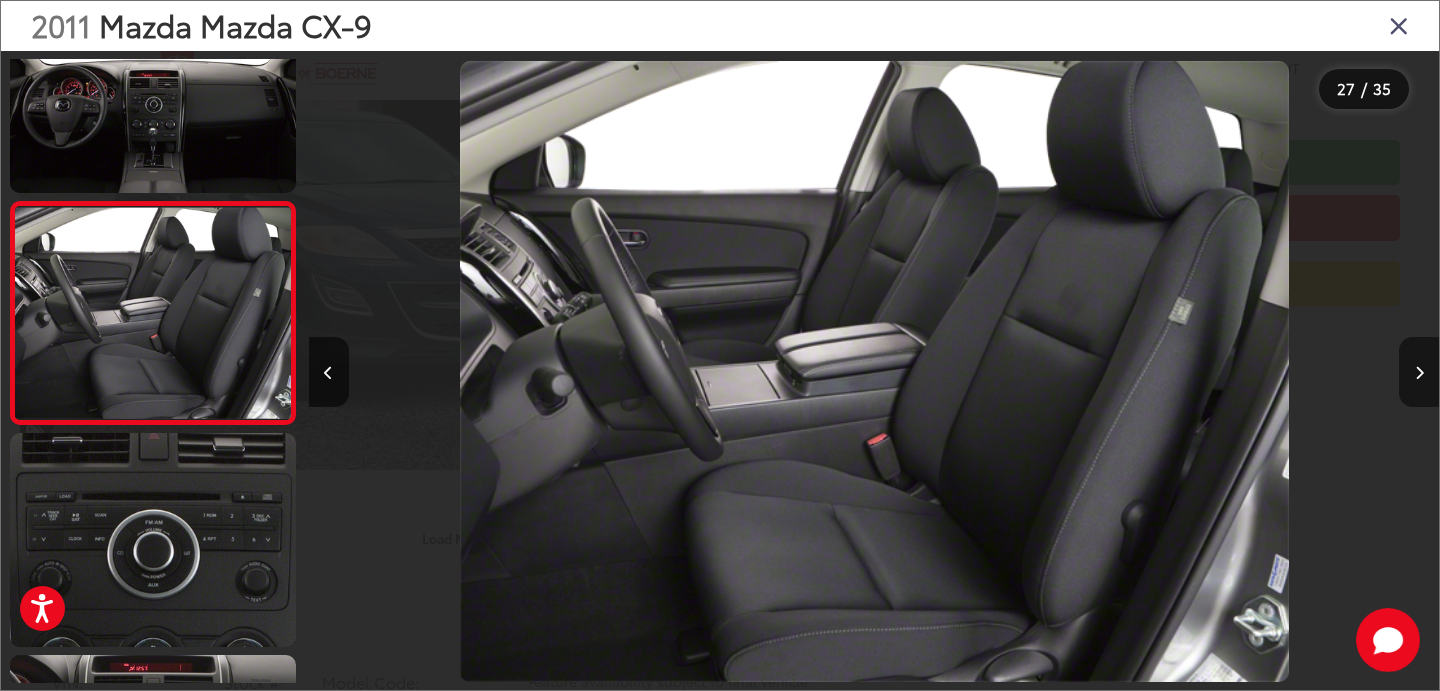click at bounding box center (1419, 372) 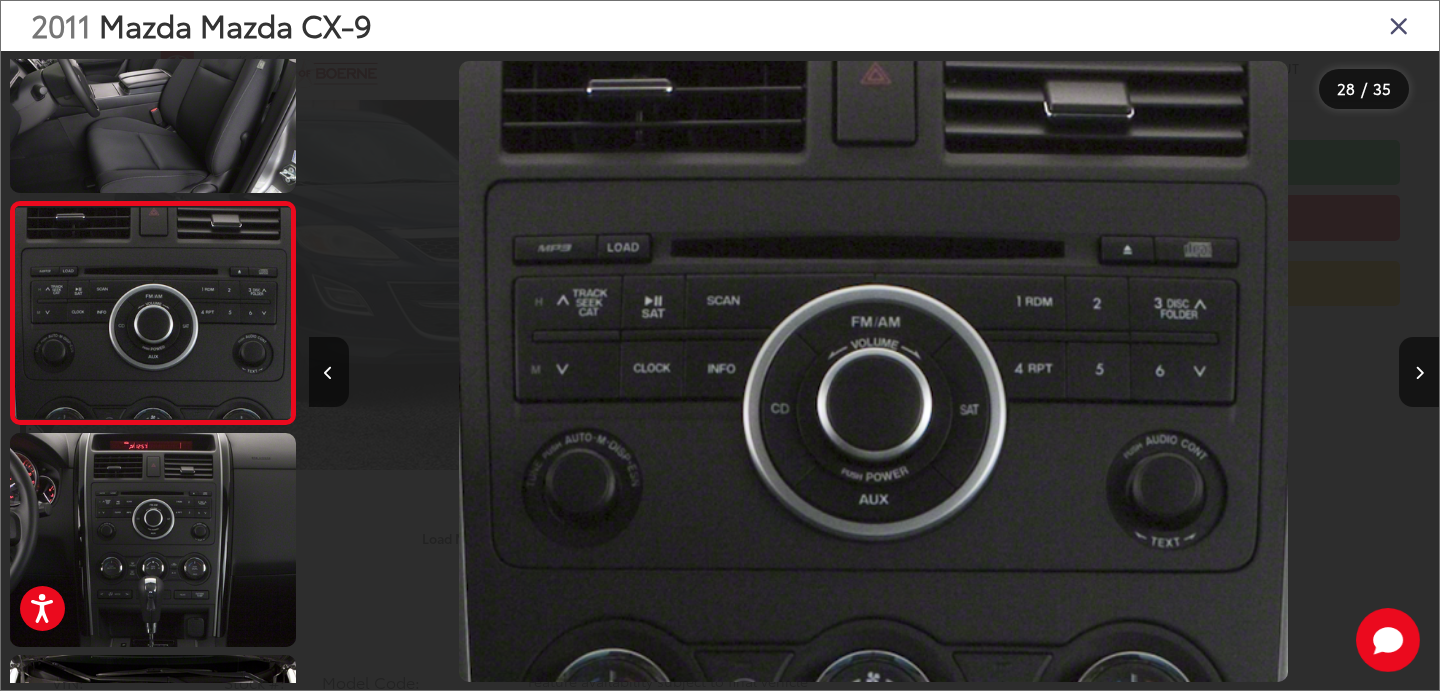 click at bounding box center (1399, 25) 